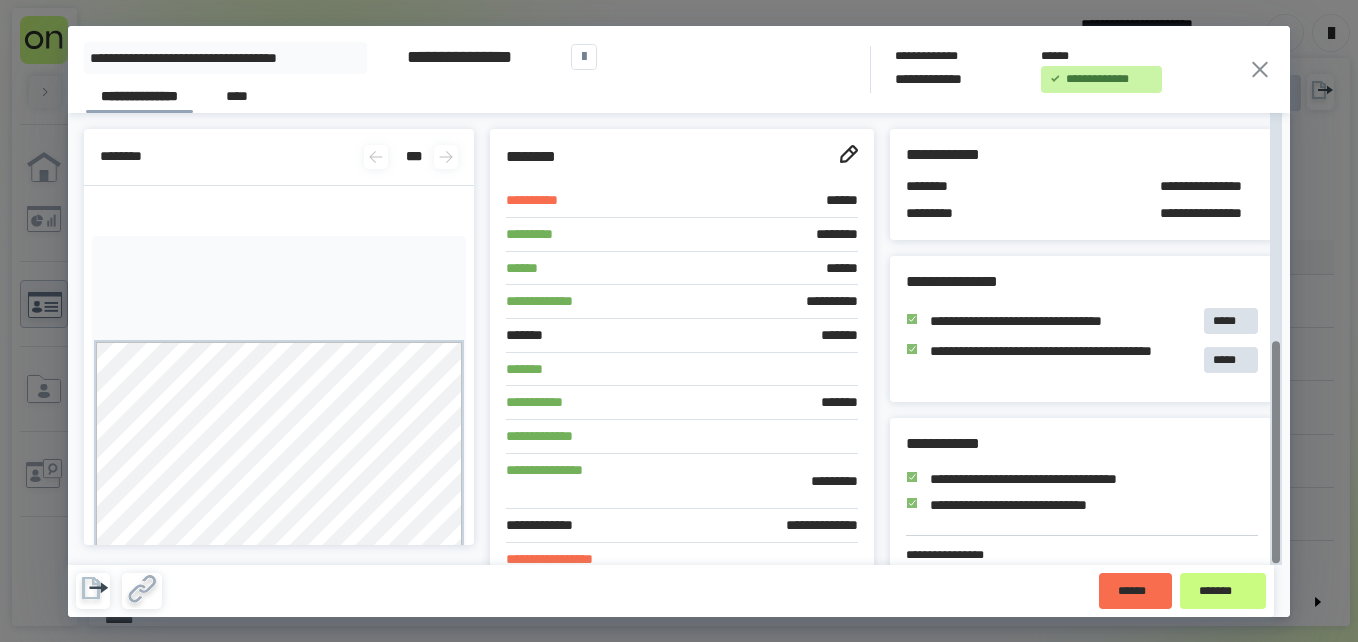 scroll, scrollTop: 0, scrollLeft: 0, axis: both 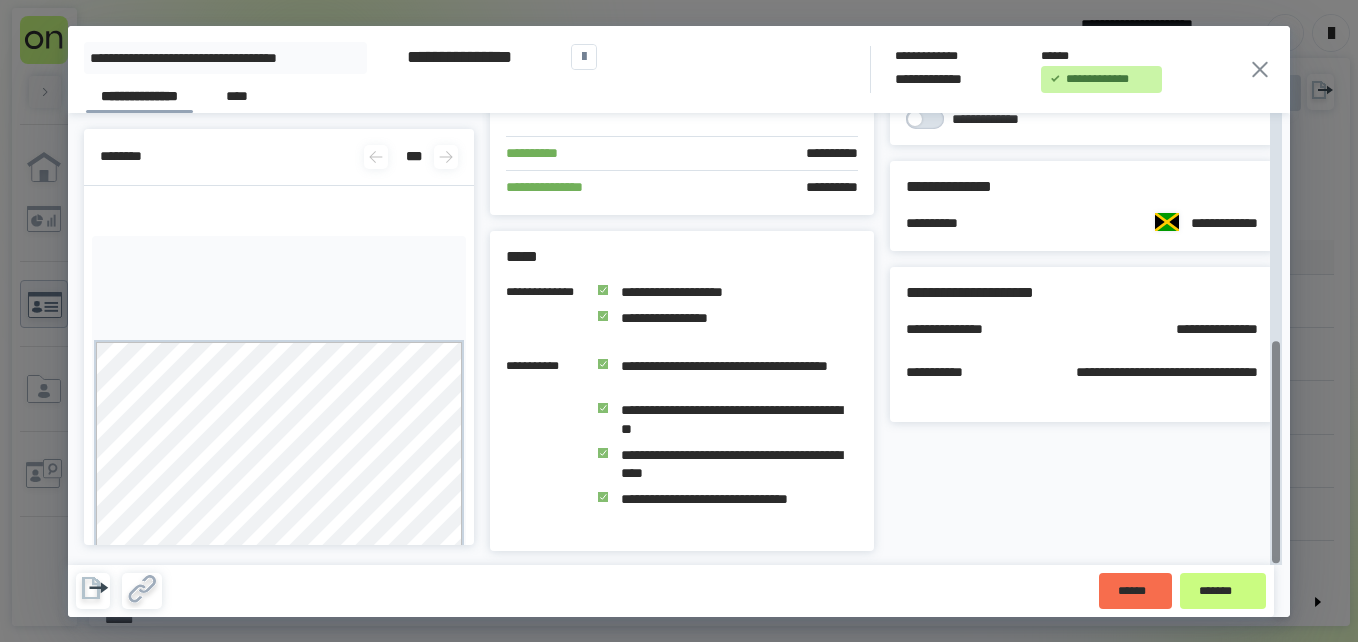 click 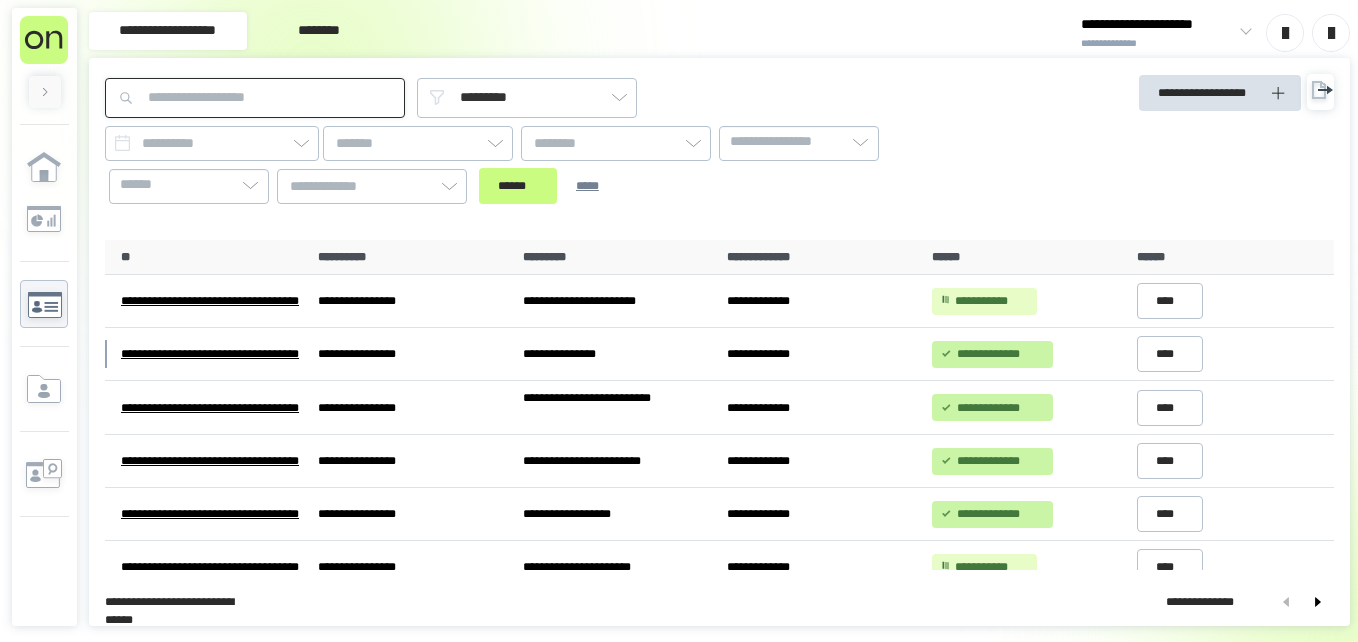 click at bounding box center [255, 98] 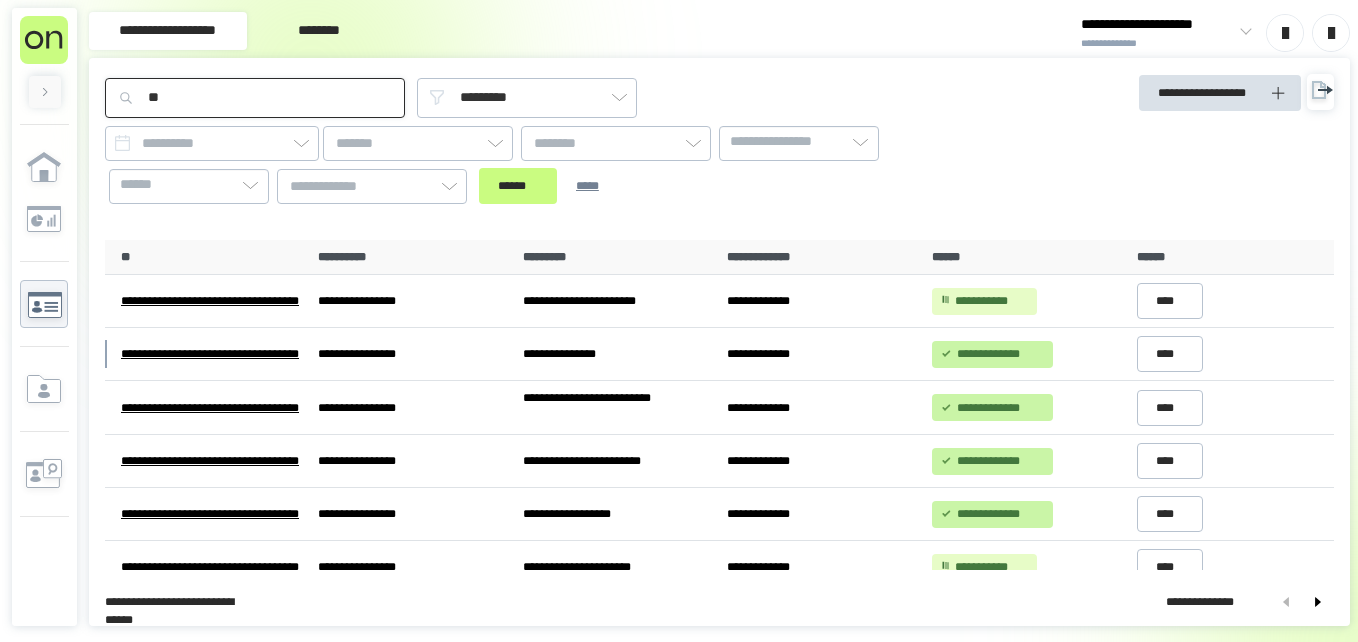 type on "*" 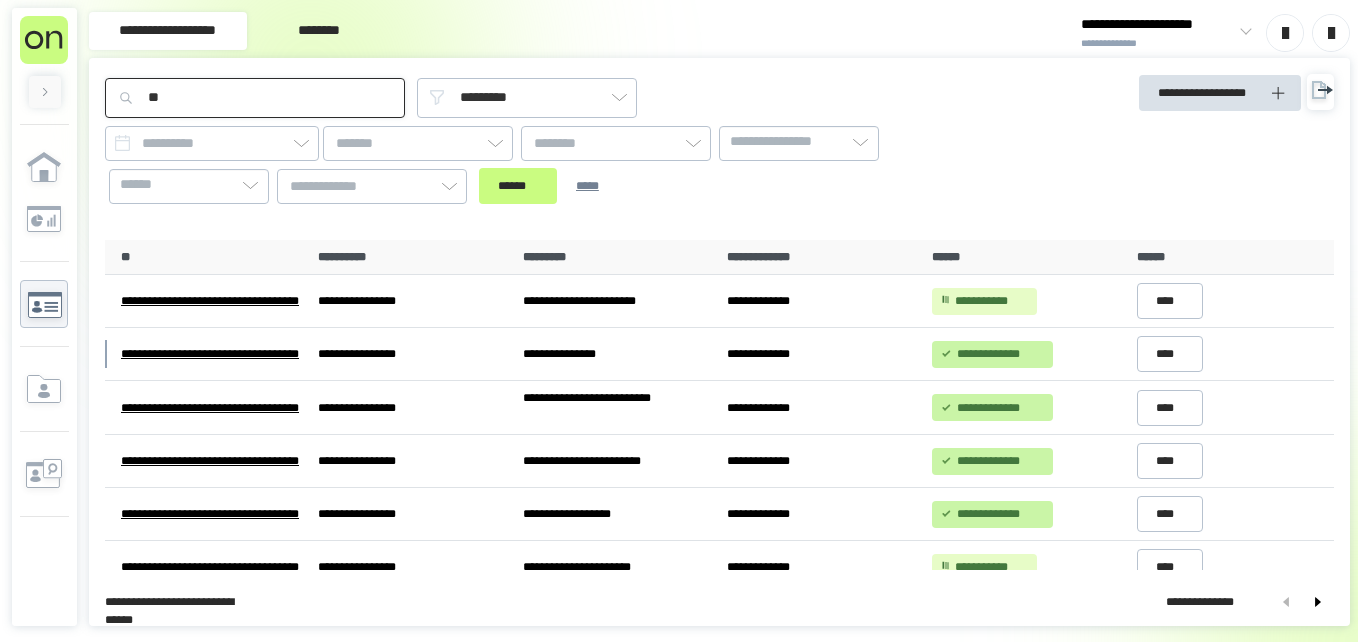 click on "******" at bounding box center (518, 186) 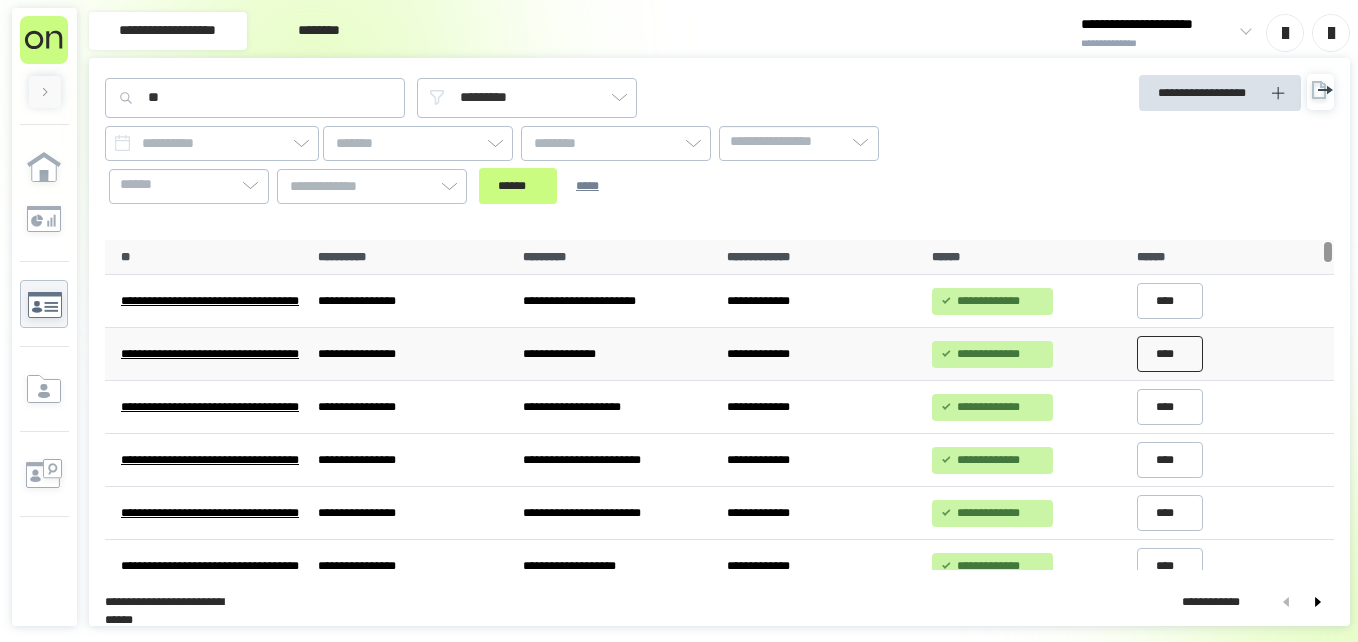 click on "****" at bounding box center [1170, 354] 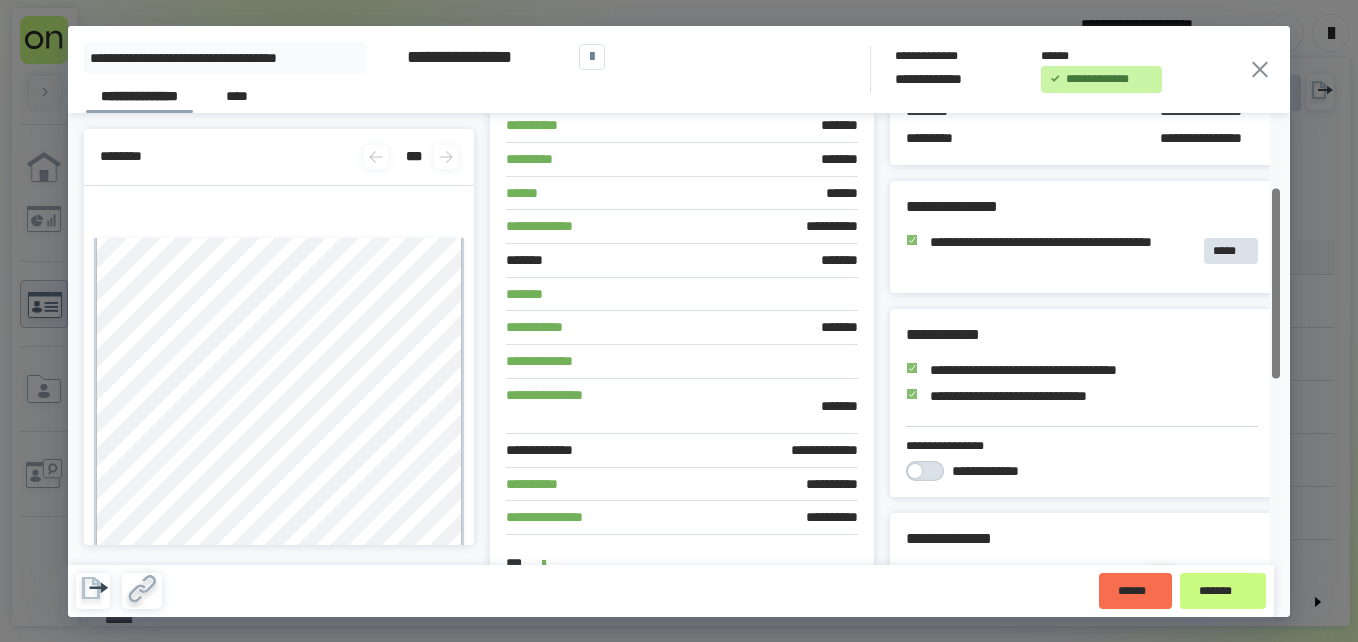 scroll, scrollTop: 0, scrollLeft: 0, axis: both 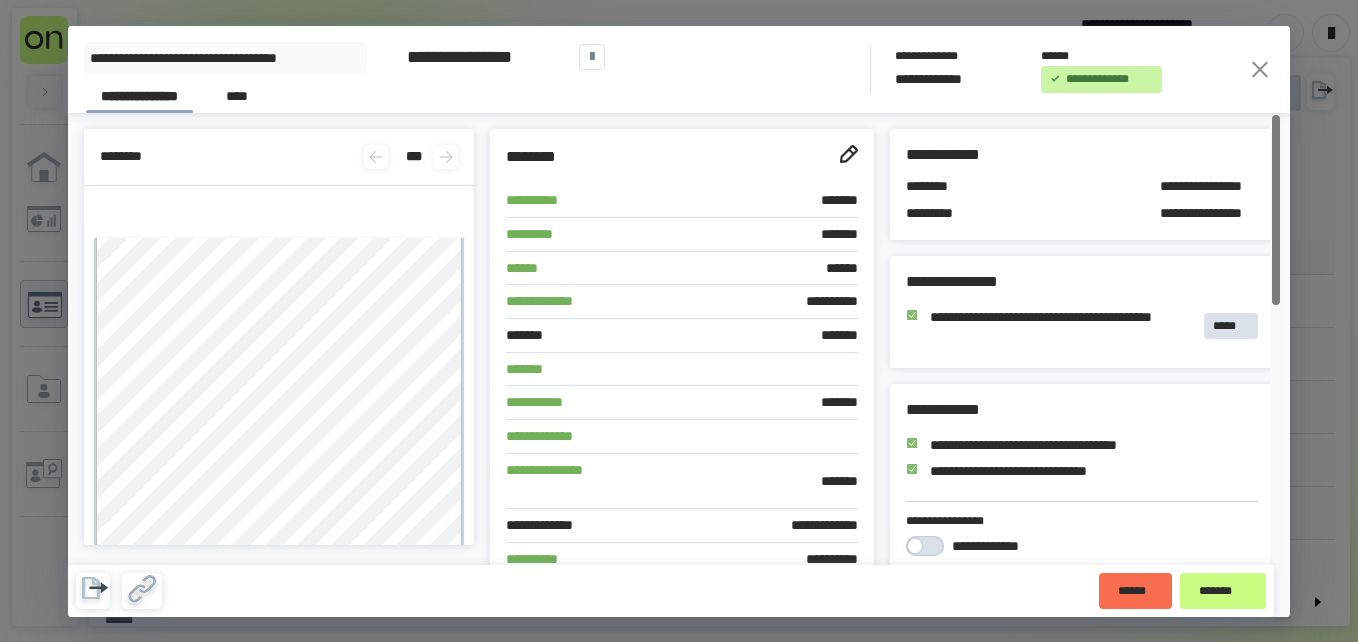 drag, startPoint x: 1281, startPoint y: 287, endPoint x: 1273, endPoint y: 137, distance: 150.21318 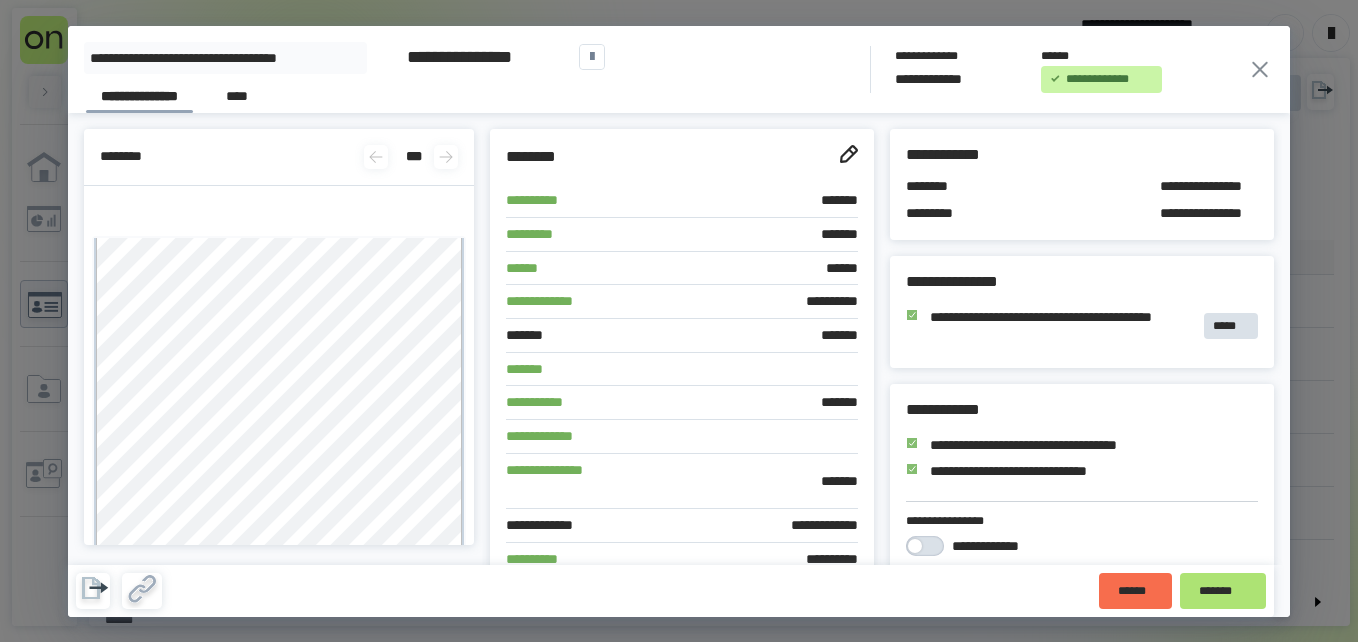 click on "*******" at bounding box center [1223, 591] 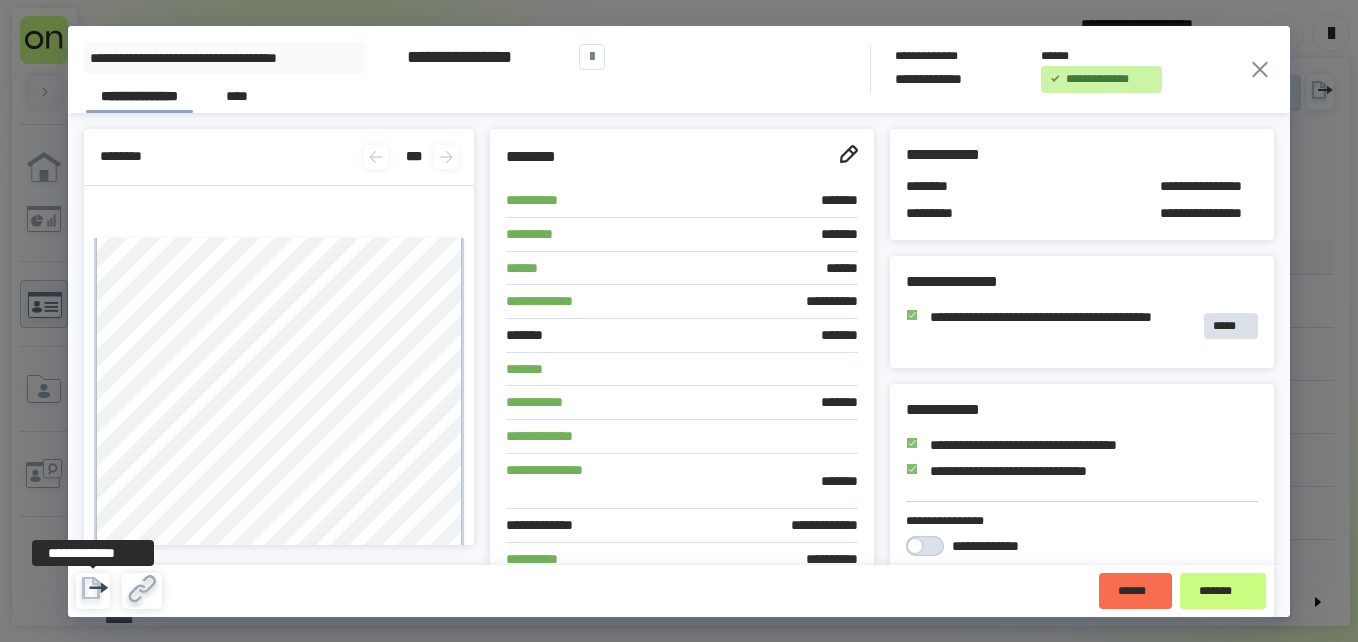click 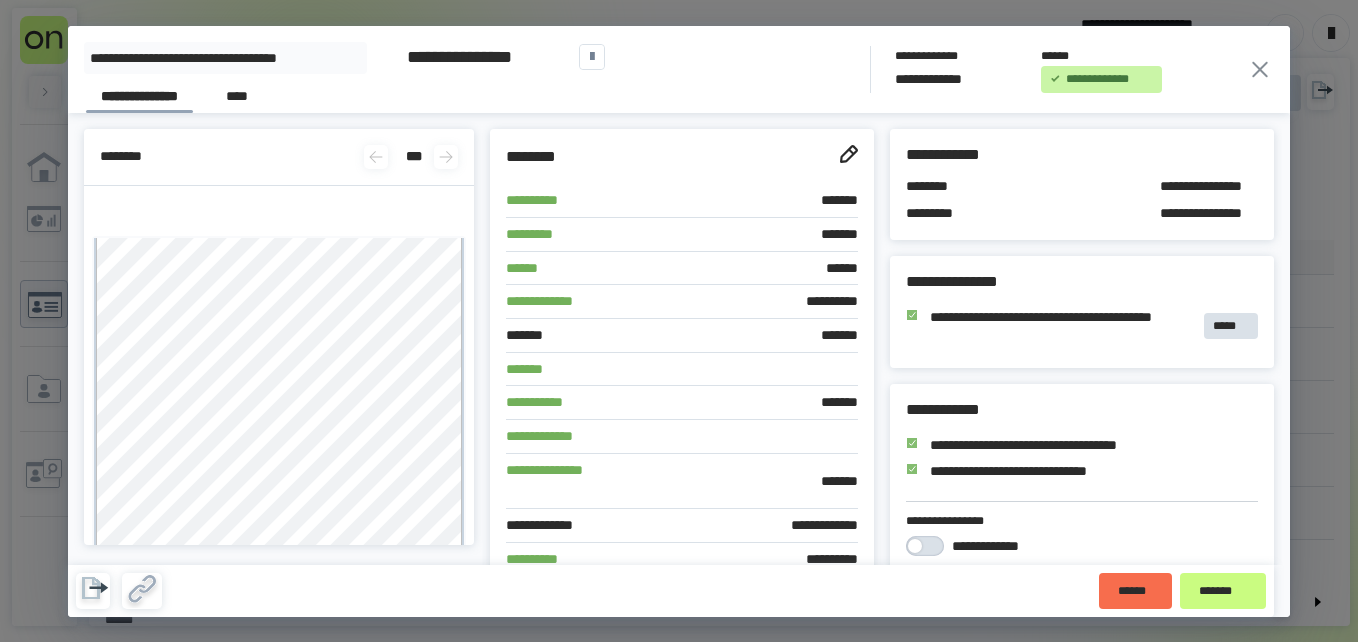 click 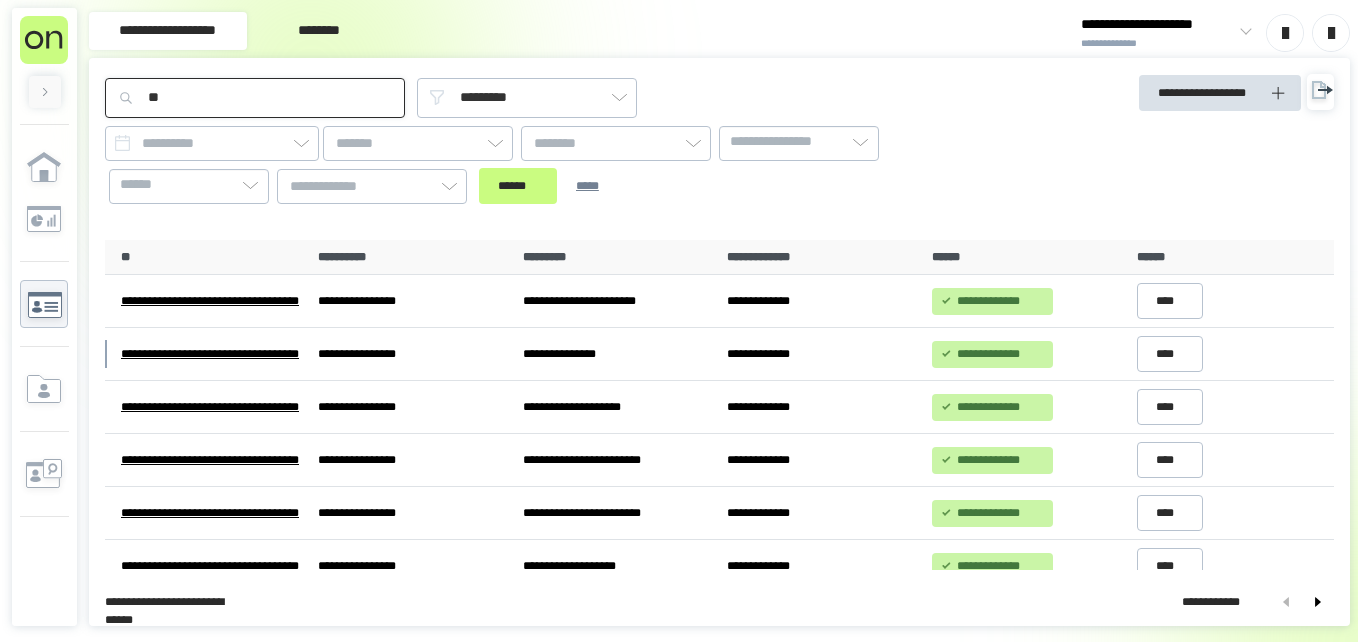drag, startPoint x: 173, startPoint y: 106, endPoint x: -4, endPoint y: 140, distance: 180.23596 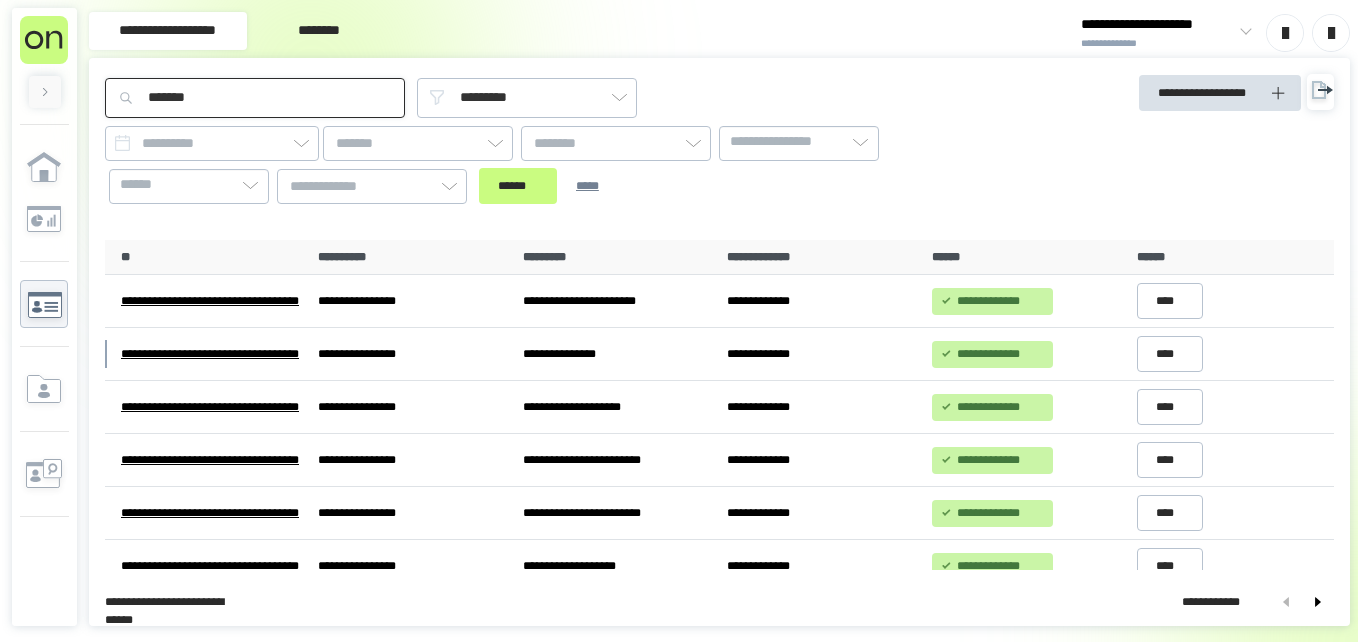 type on "*******" 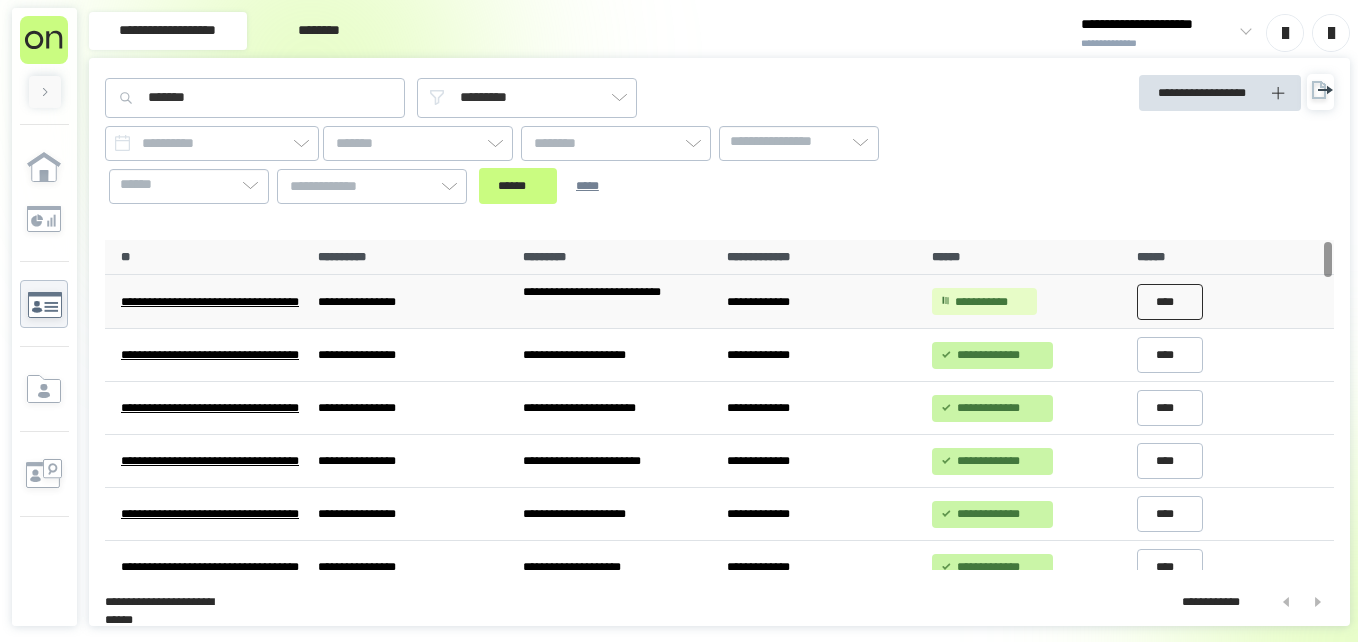 click on "****" at bounding box center (1170, 302) 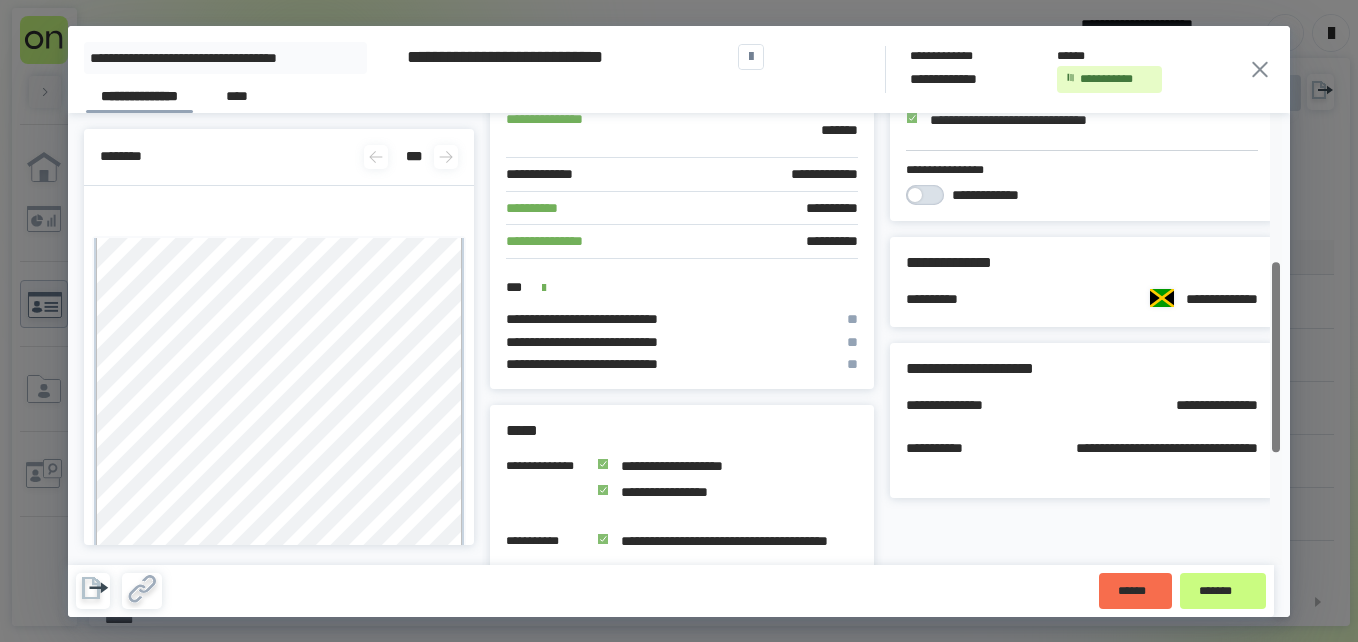 scroll, scrollTop: 615, scrollLeft: 0, axis: vertical 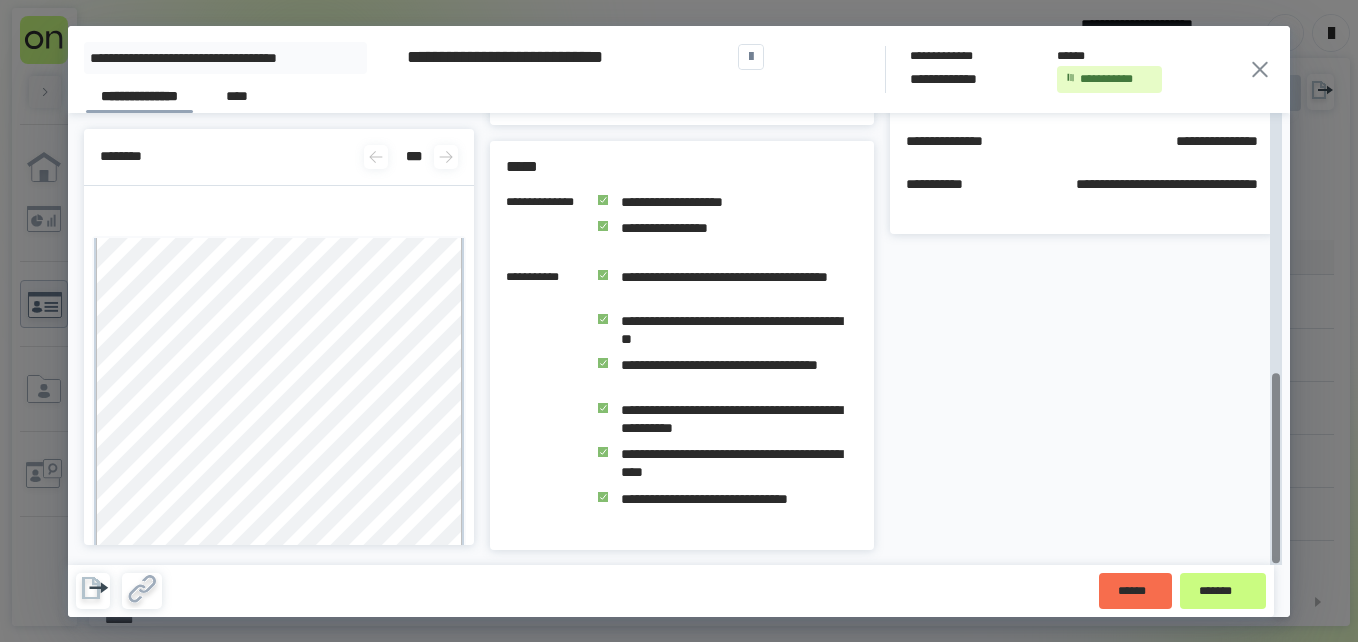 drag, startPoint x: 1278, startPoint y: 228, endPoint x: 1304, endPoint y: 551, distance: 324.04474 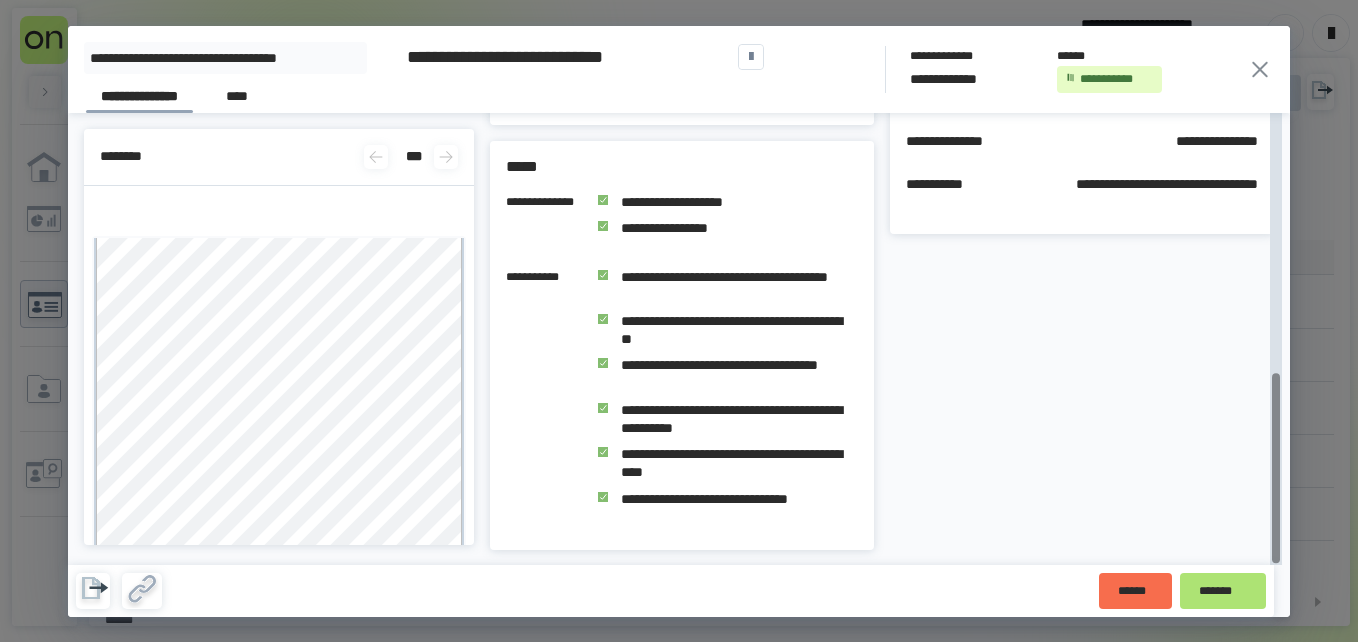 click on "*******" at bounding box center (1223, 591) 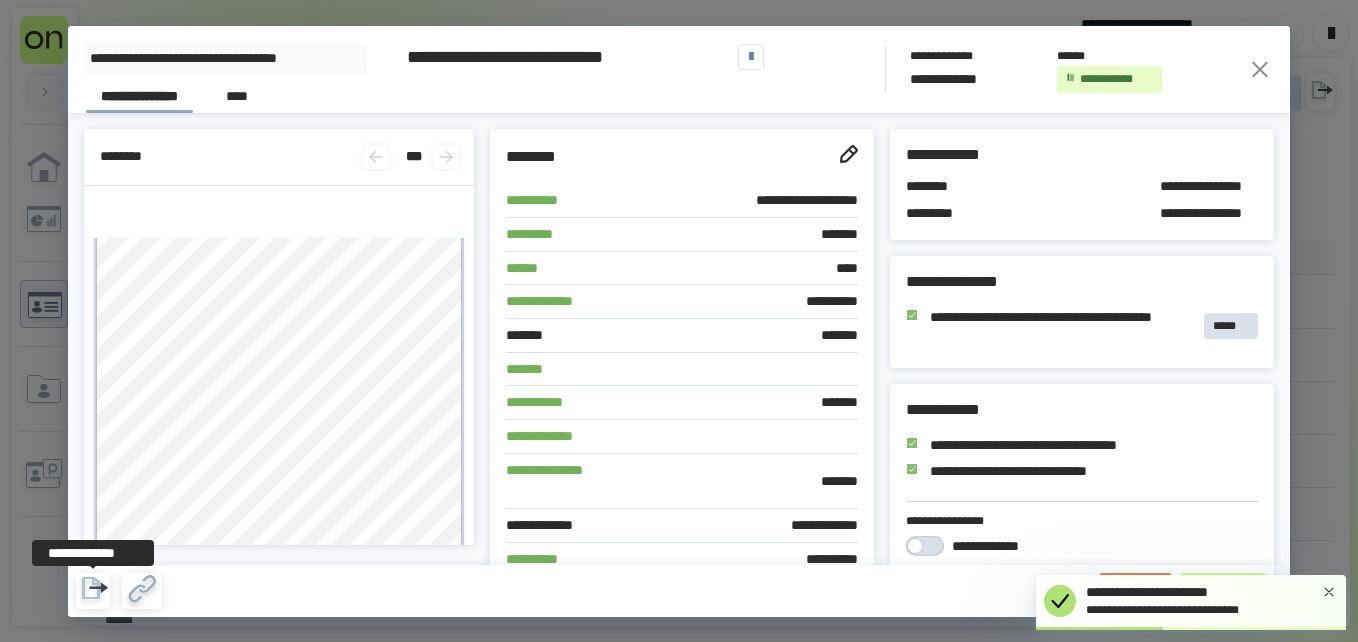 click 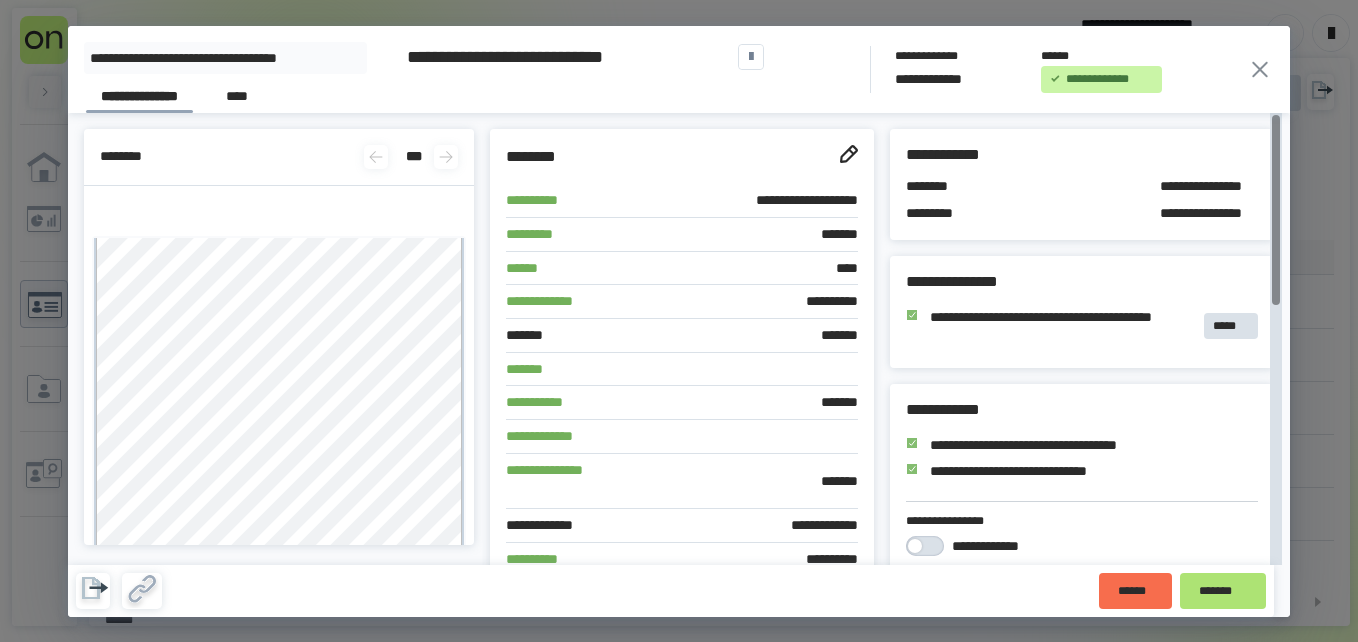 click on "*******" at bounding box center [1223, 591] 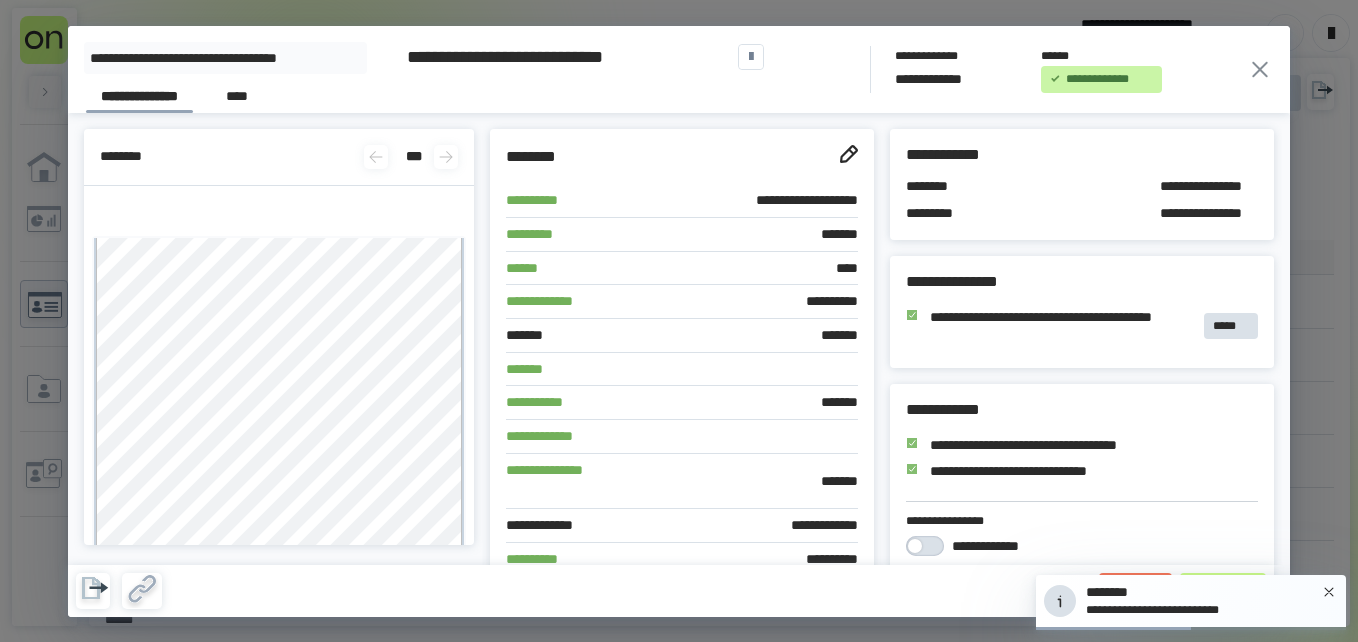 scroll, scrollTop: 0, scrollLeft: 0, axis: both 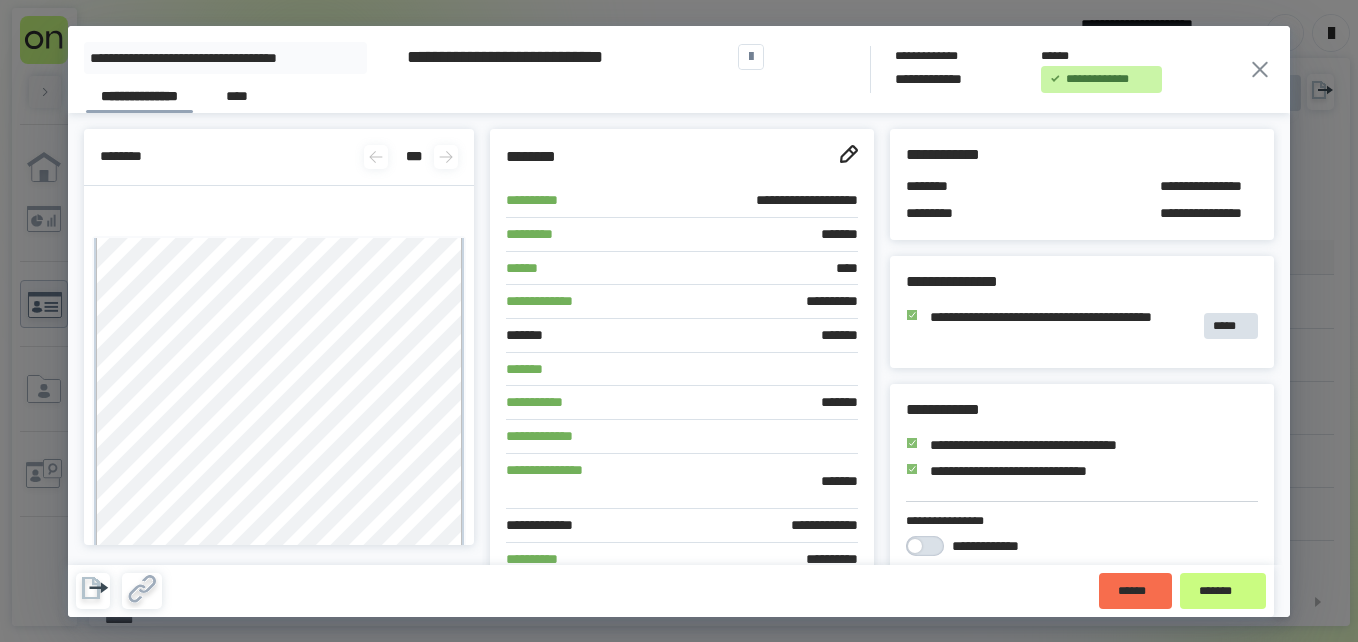 click on "**********" at bounding box center [679, 69] 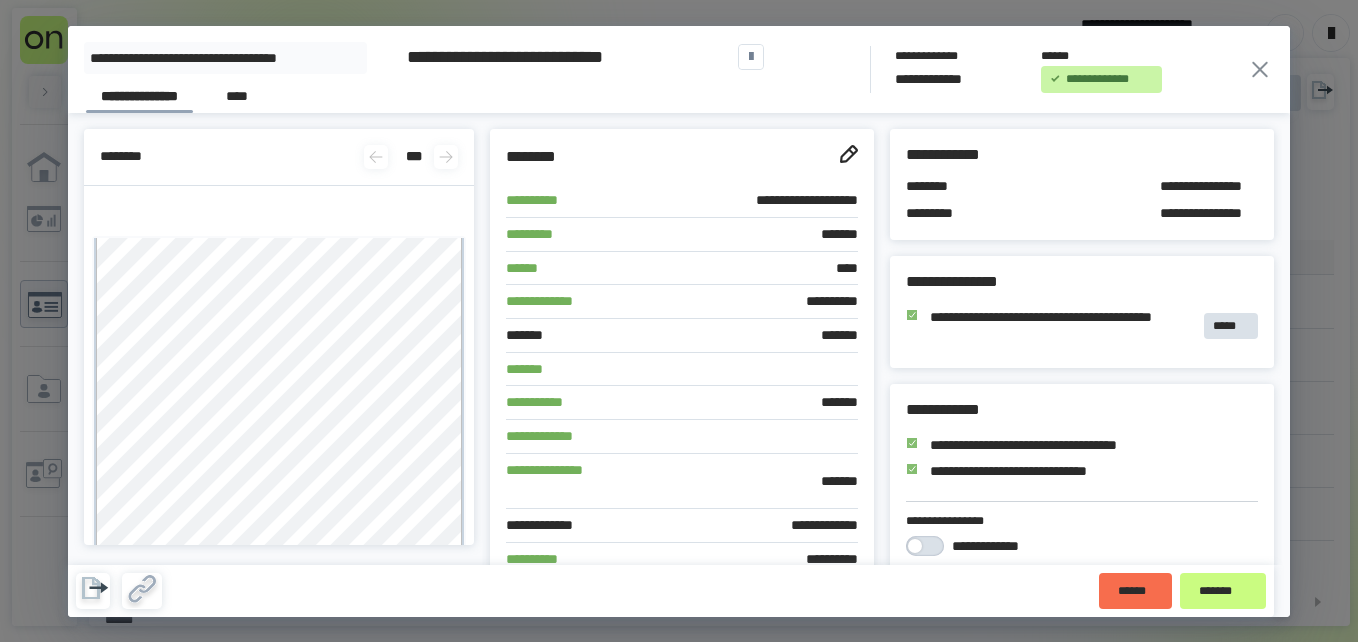 click 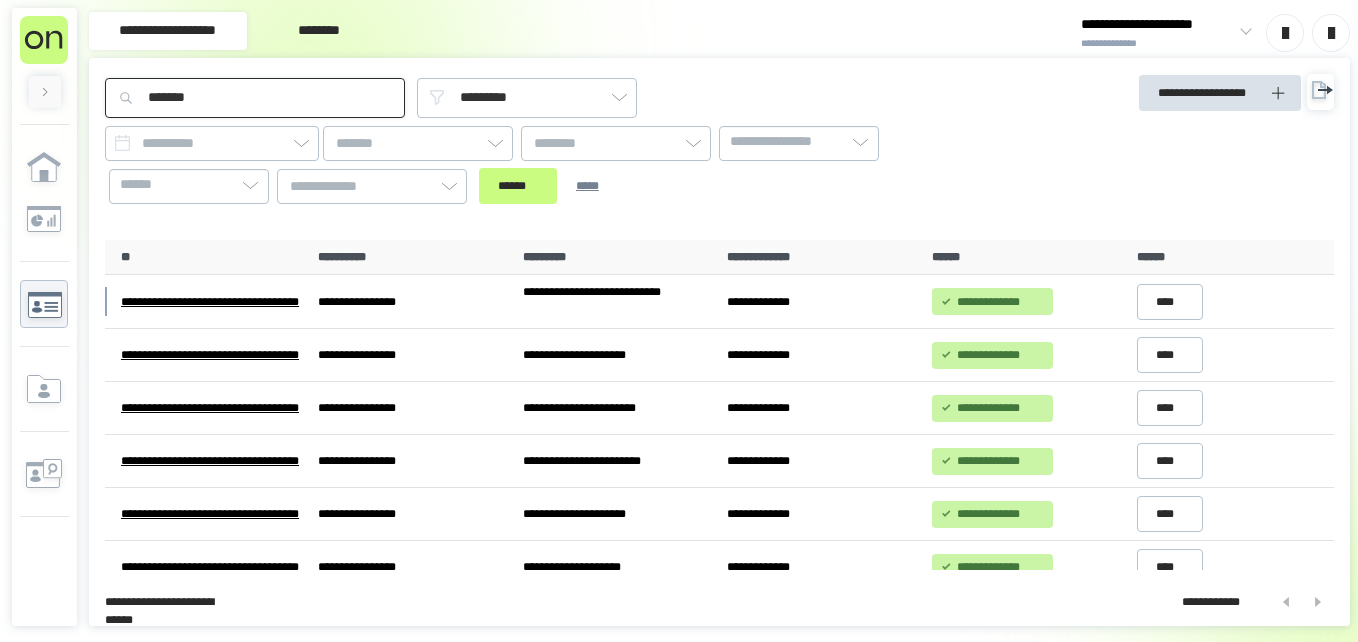 click on "*******" at bounding box center (255, 98) 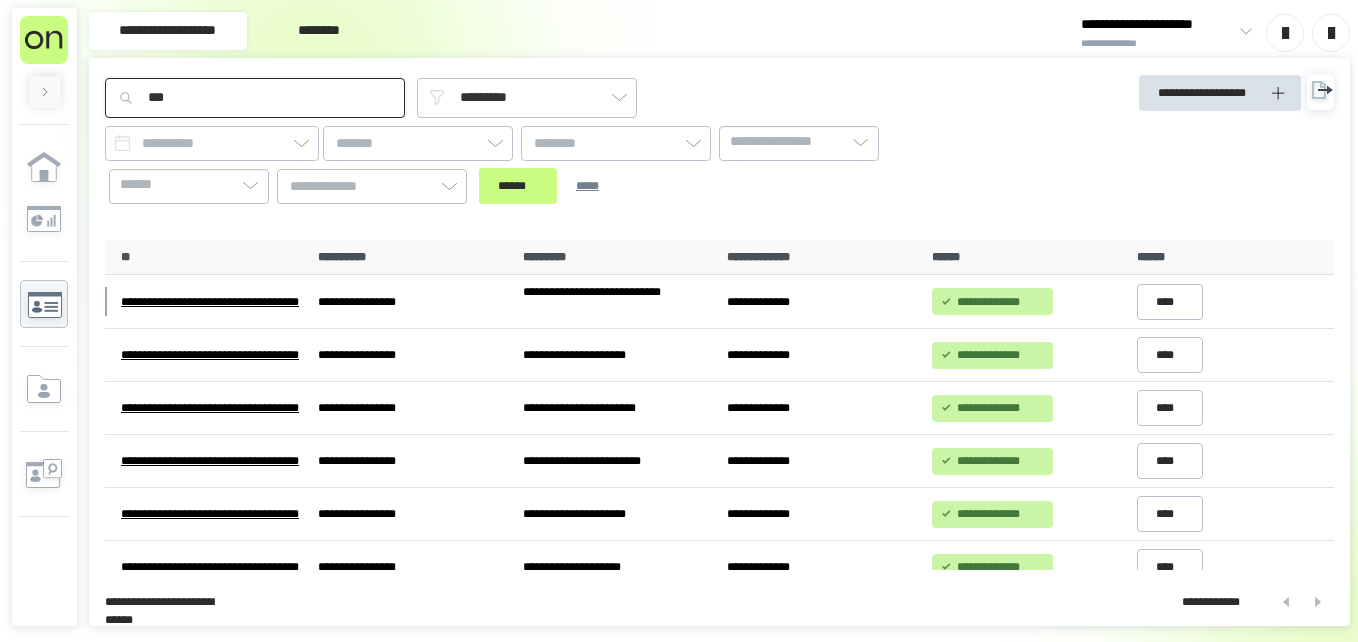 type on "***" 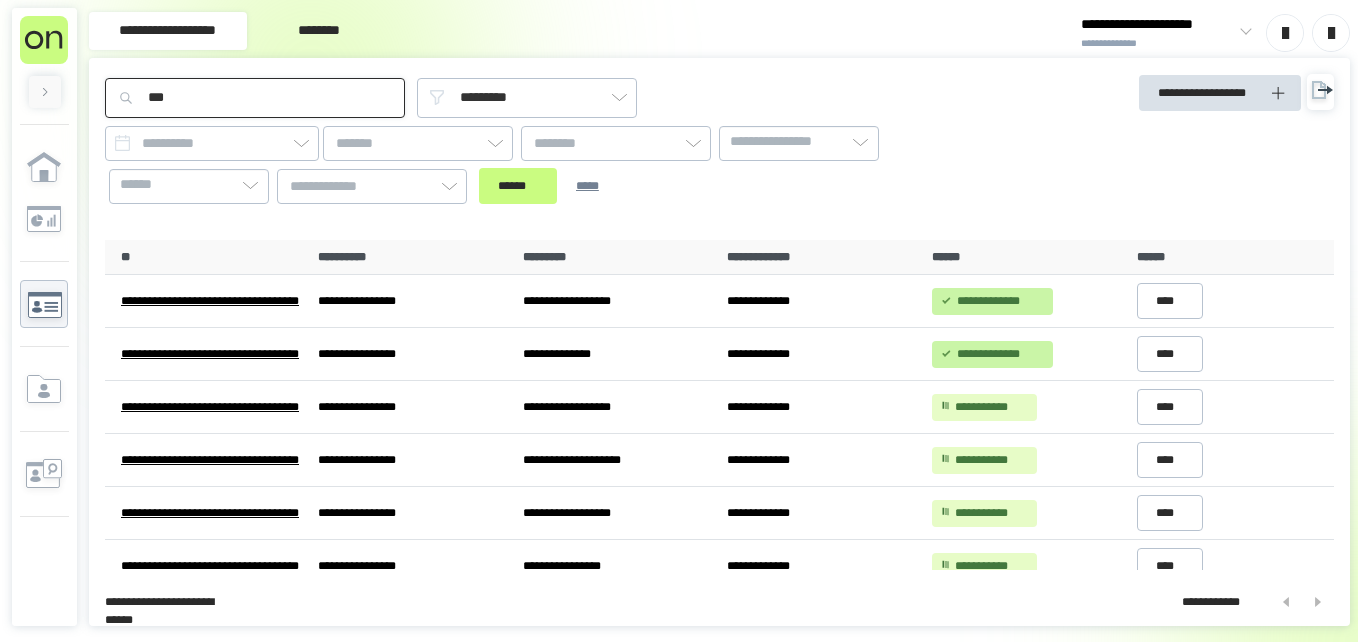 drag, startPoint x: 182, startPoint y: 94, endPoint x: 45, endPoint y: 85, distance: 137.2953 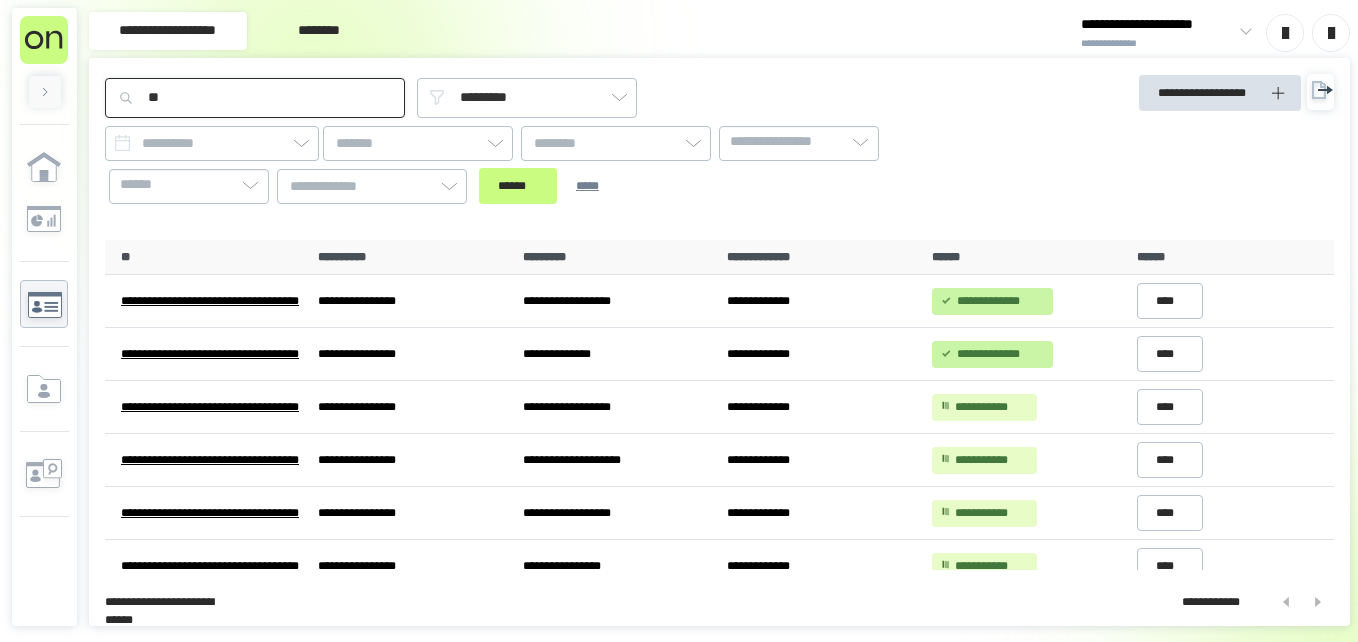 type on "*" 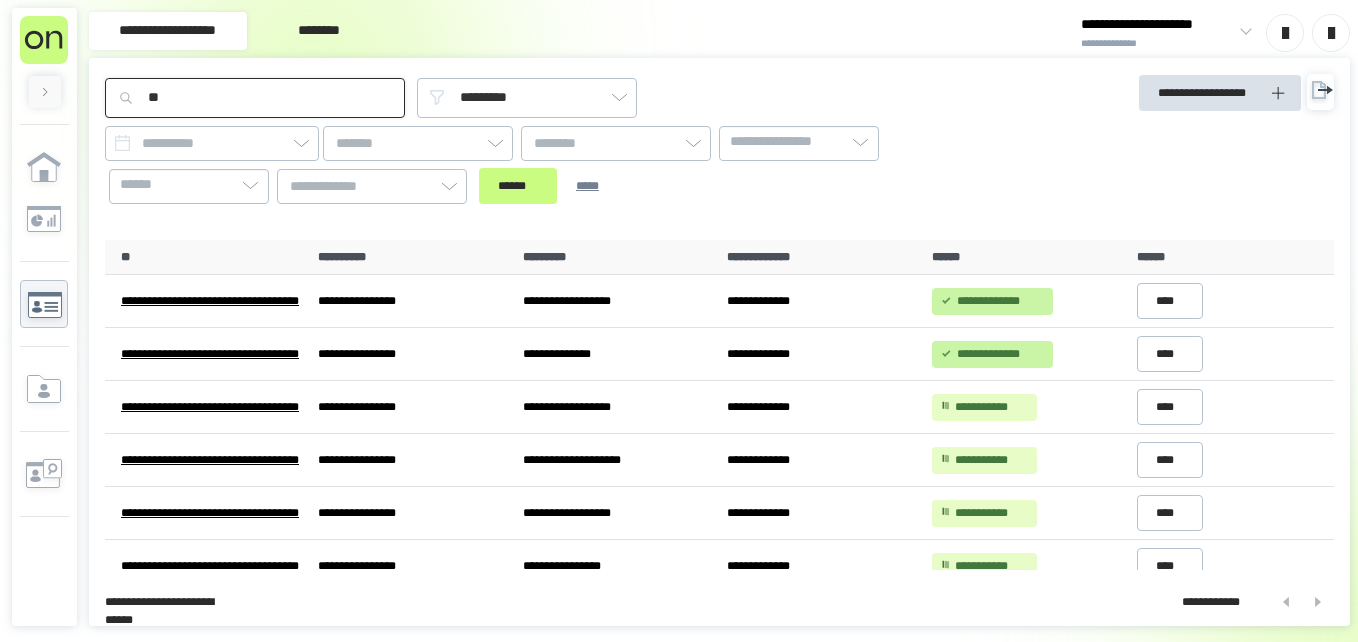 click on "******" at bounding box center (518, 186) 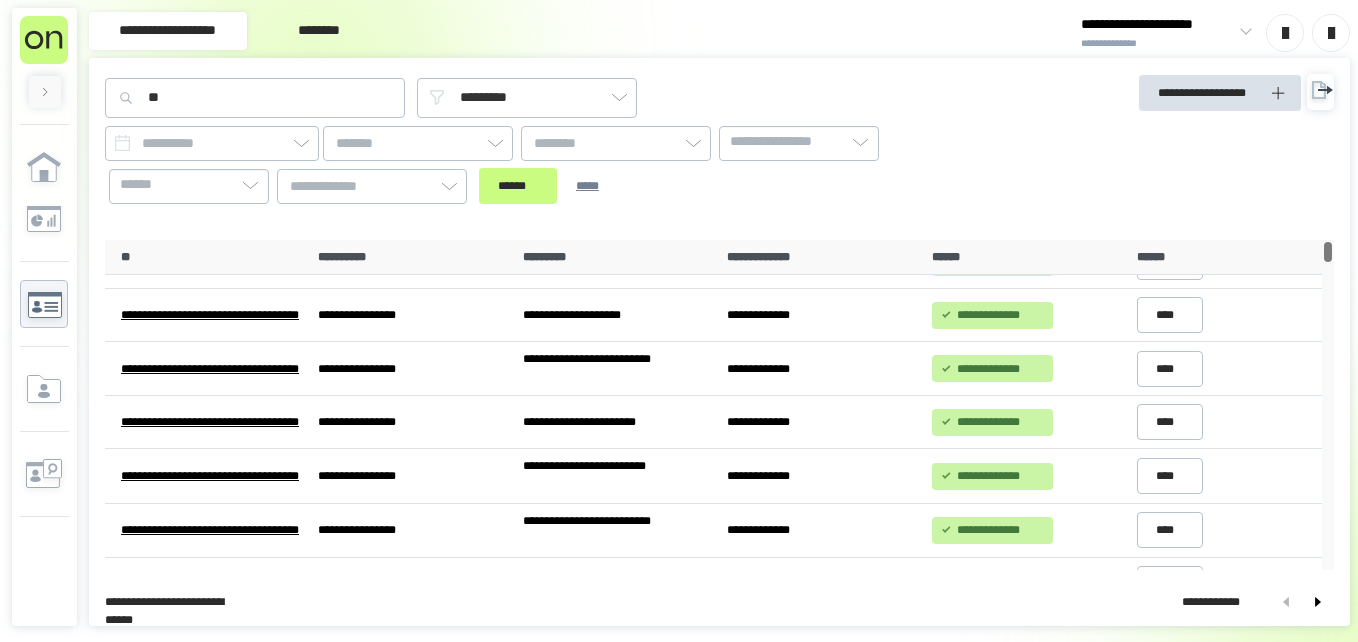 scroll, scrollTop: 0, scrollLeft: 0, axis: both 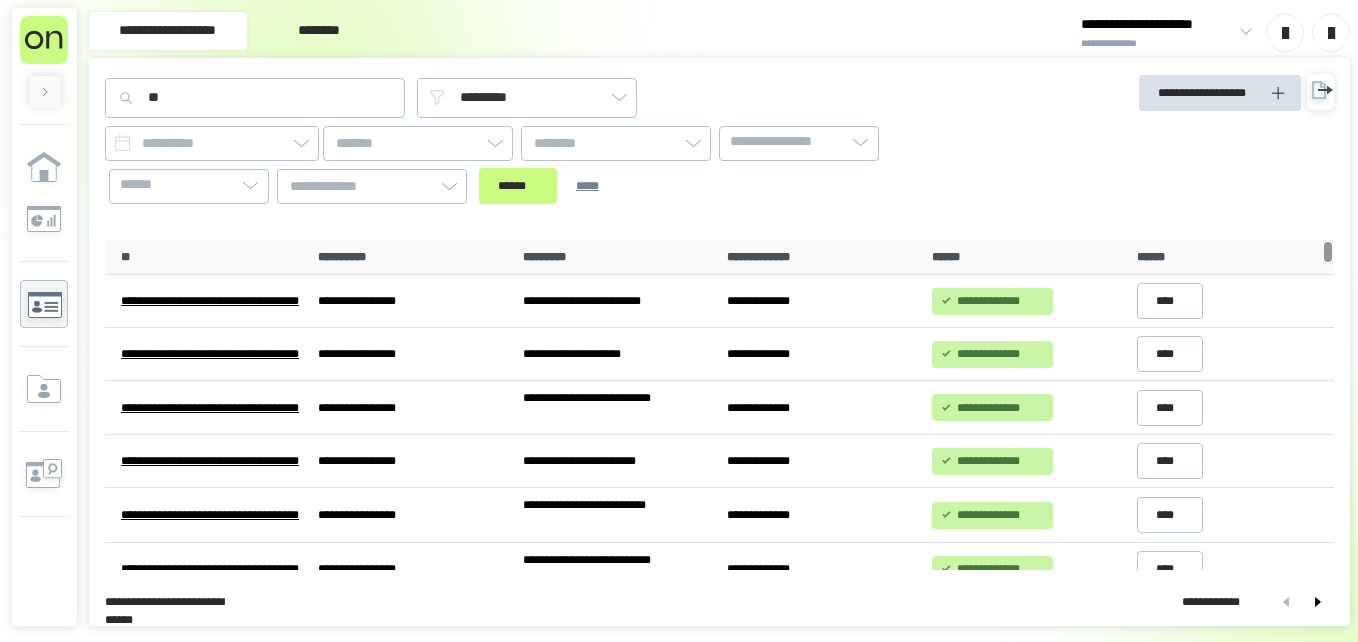 drag, startPoint x: 1327, startPoint y: 256, endPoint x: 1262, endPoint y: 35, distance: 230.36058 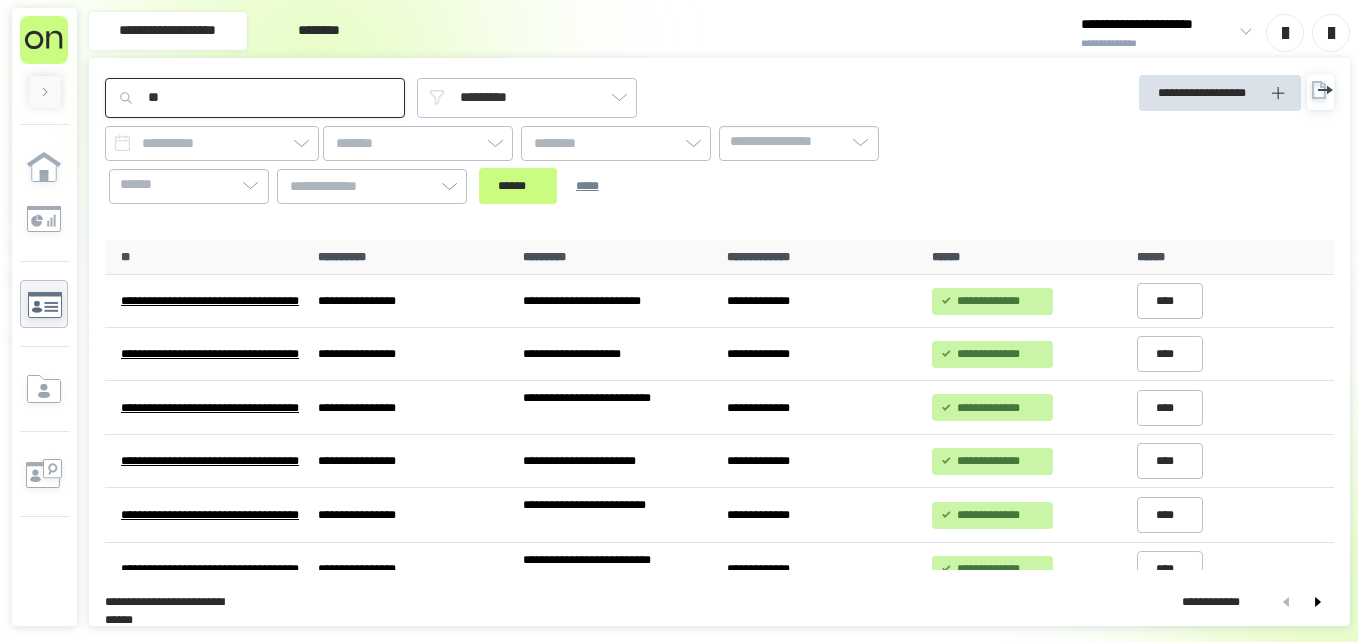 click on "**" at bounding box center [255, 98] 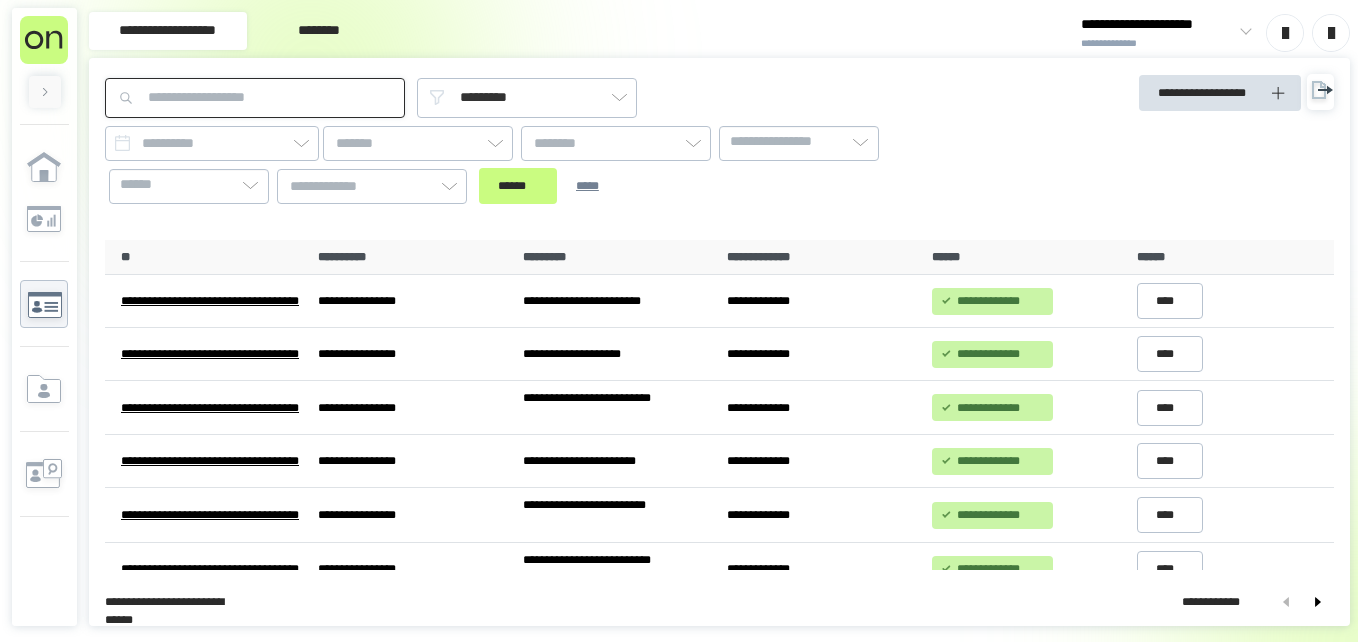 type on "*" 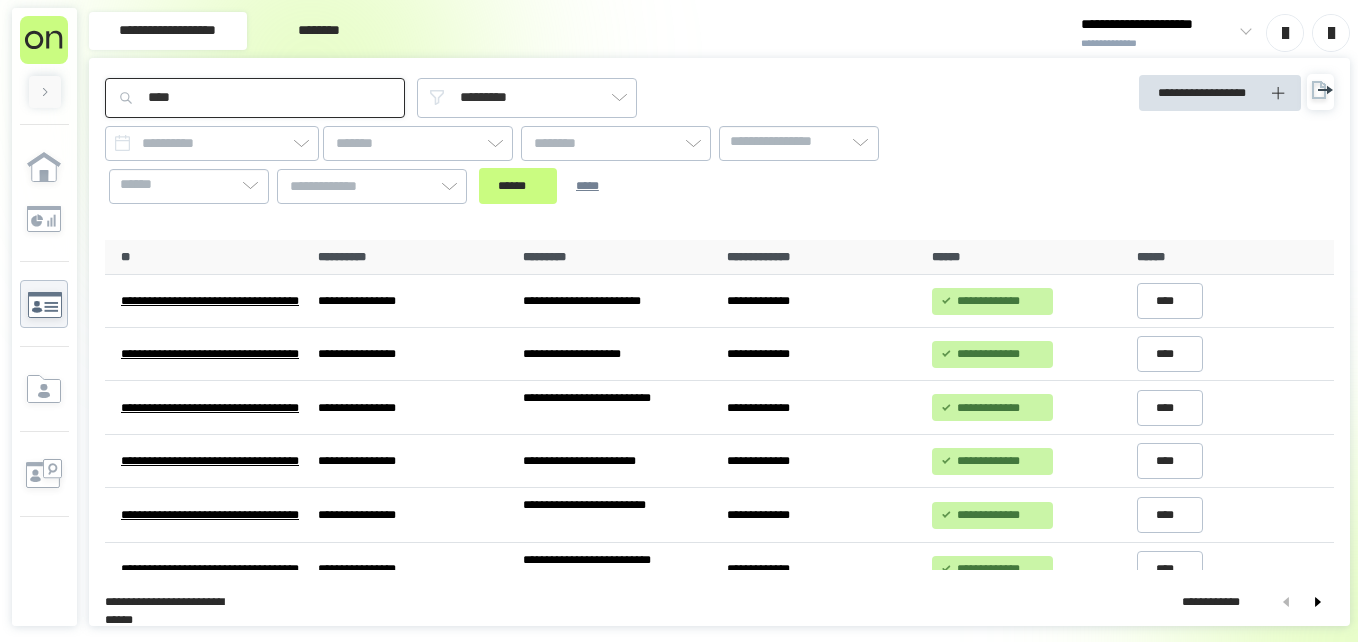 click on "******" at bounding box center (518, 186) 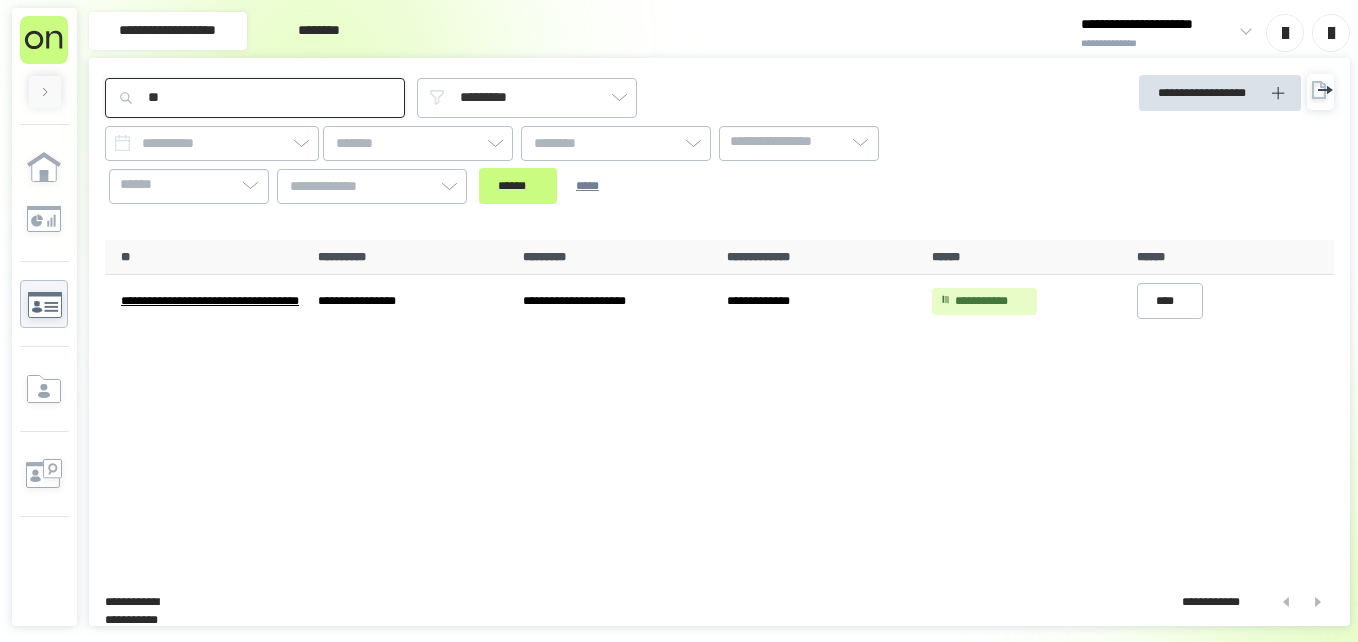type on "*" 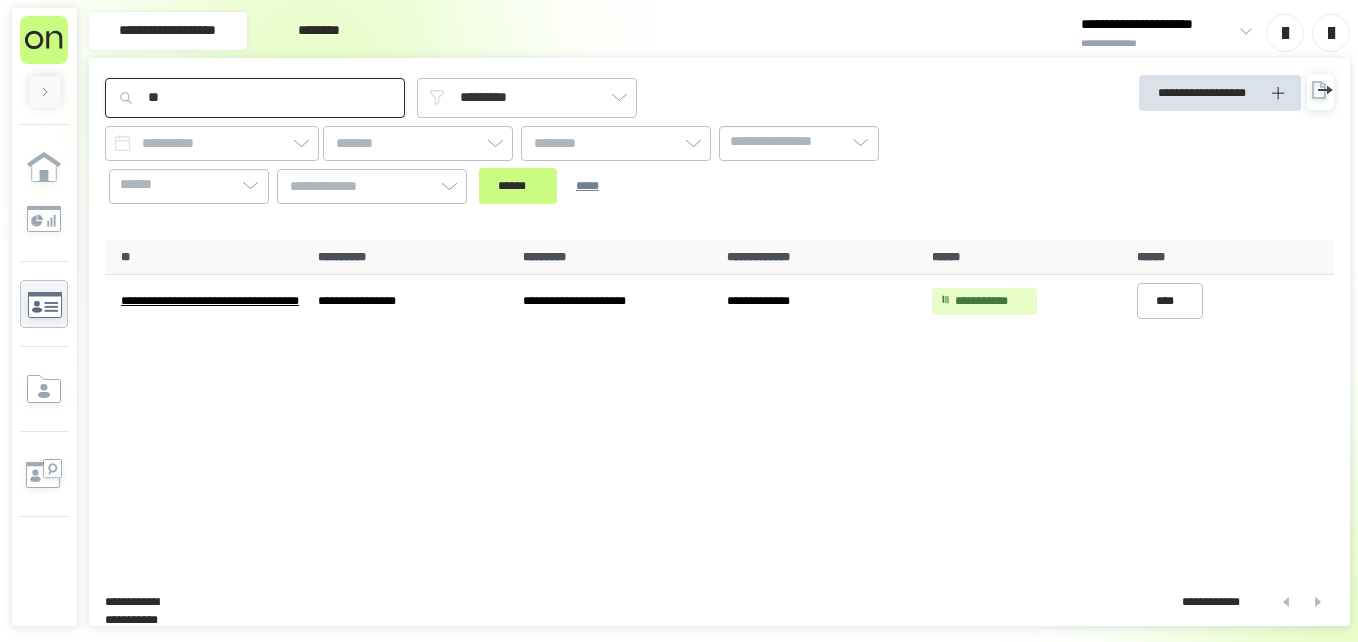 type on "**" 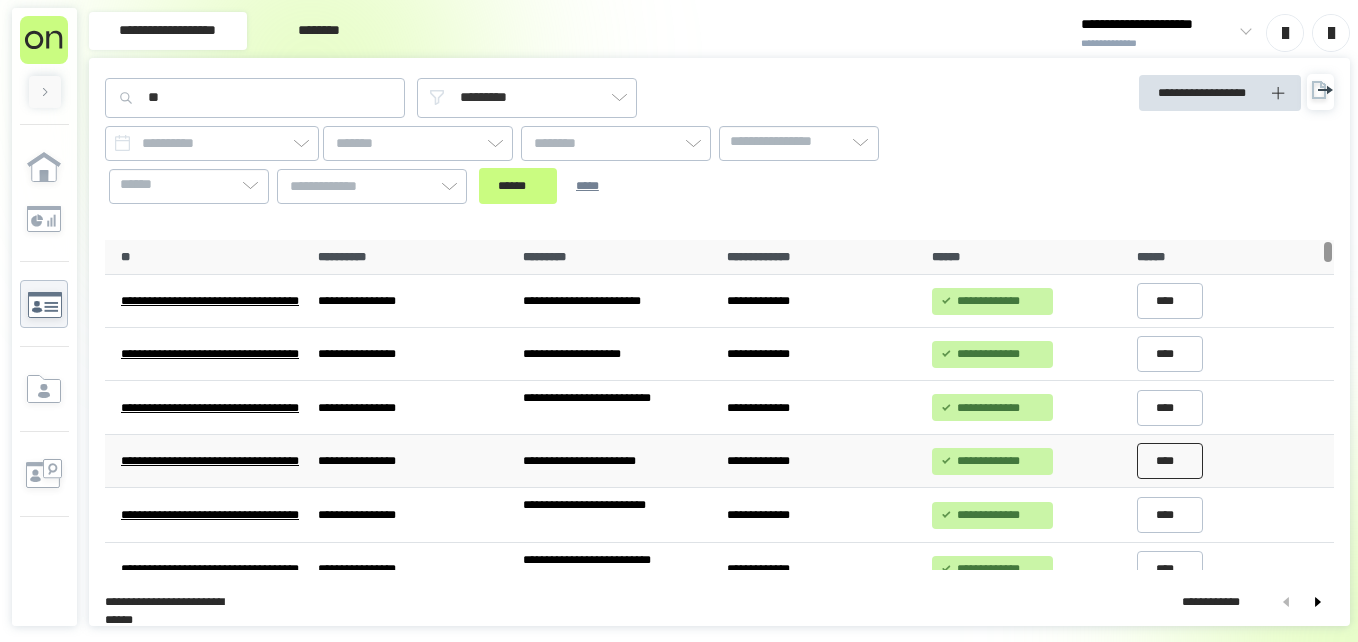 click on "****" at bounding box center (1170, 461) 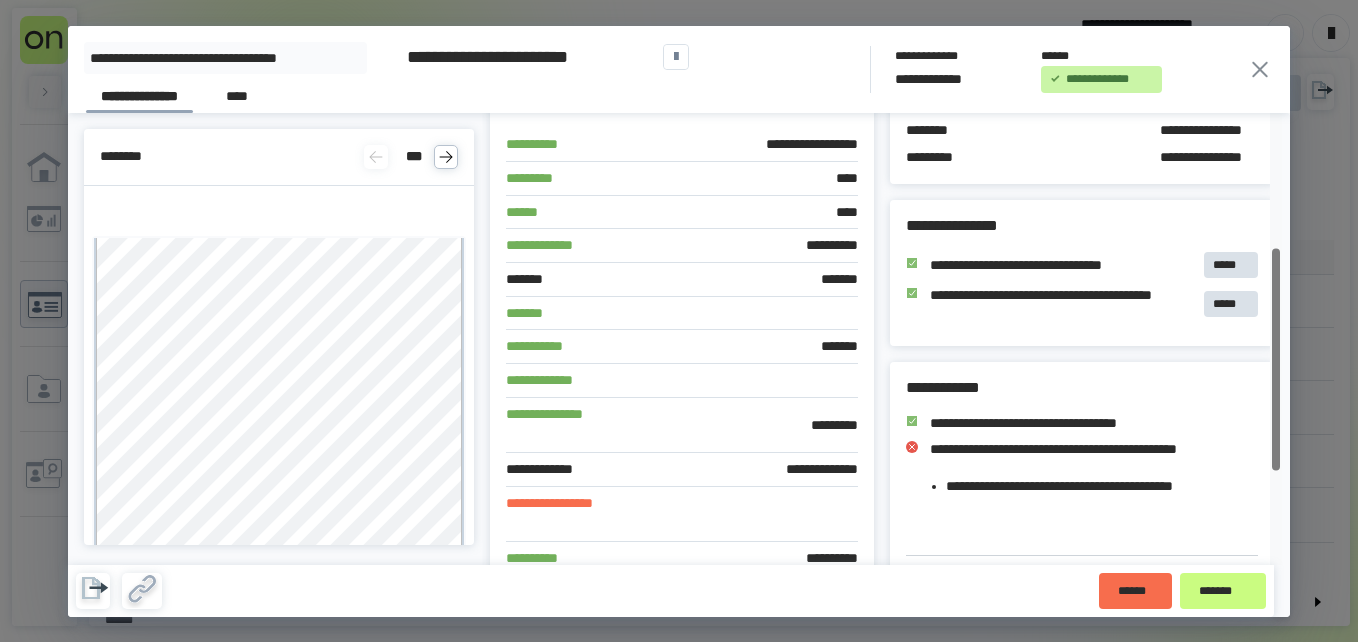 scroll, scrollTop: 461, scrollLeft: 0, axis: vertical 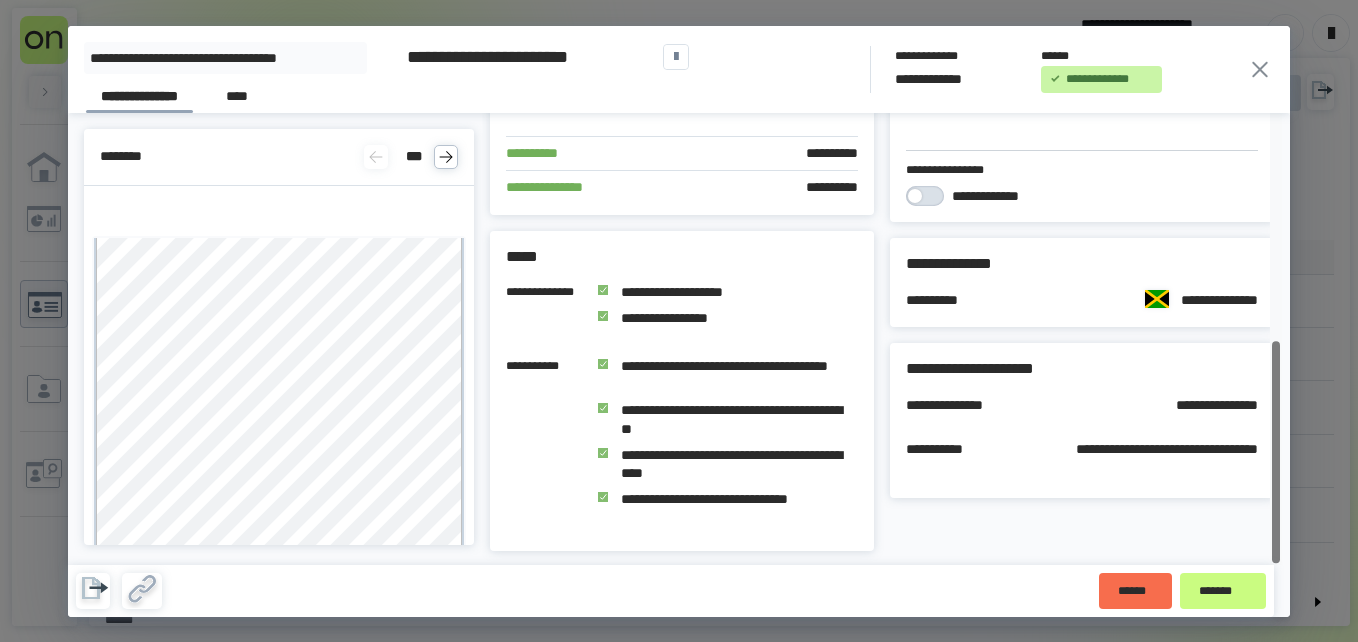 drag, startPoint x: 1277, startPoint y: 304, endPoint x: 1276, endPoint y: 637, distance: 333.0015 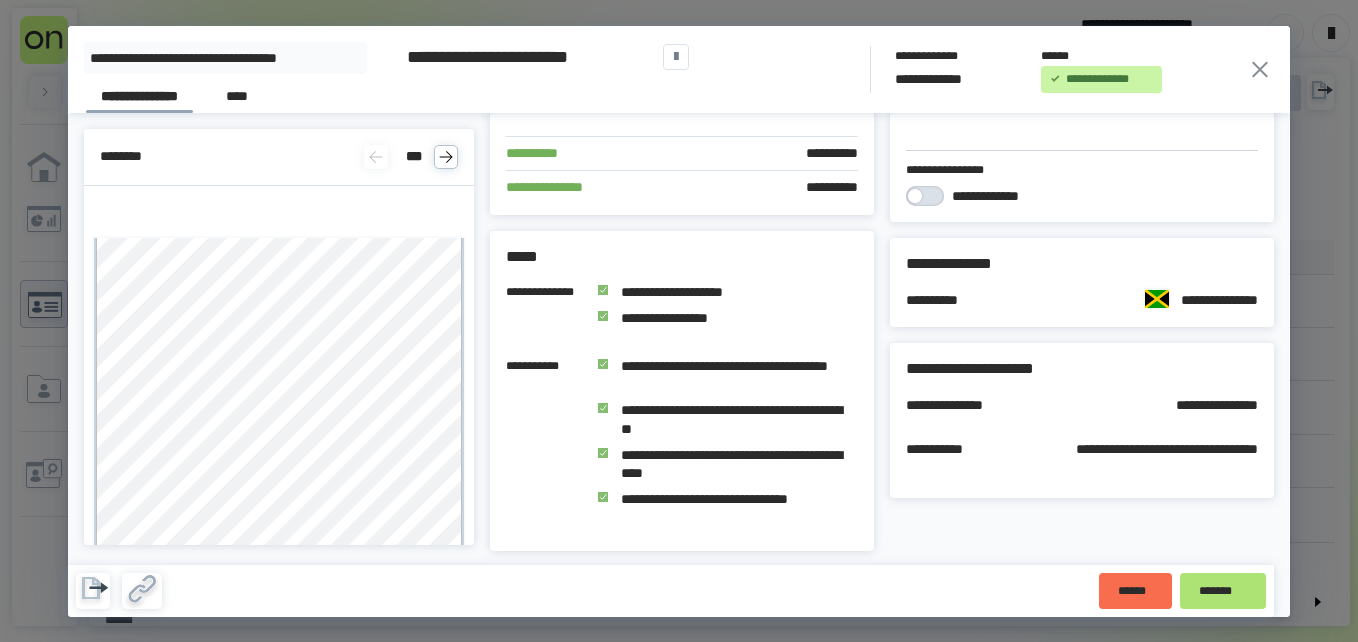click on "*******" at bounding box center [1223, 591] 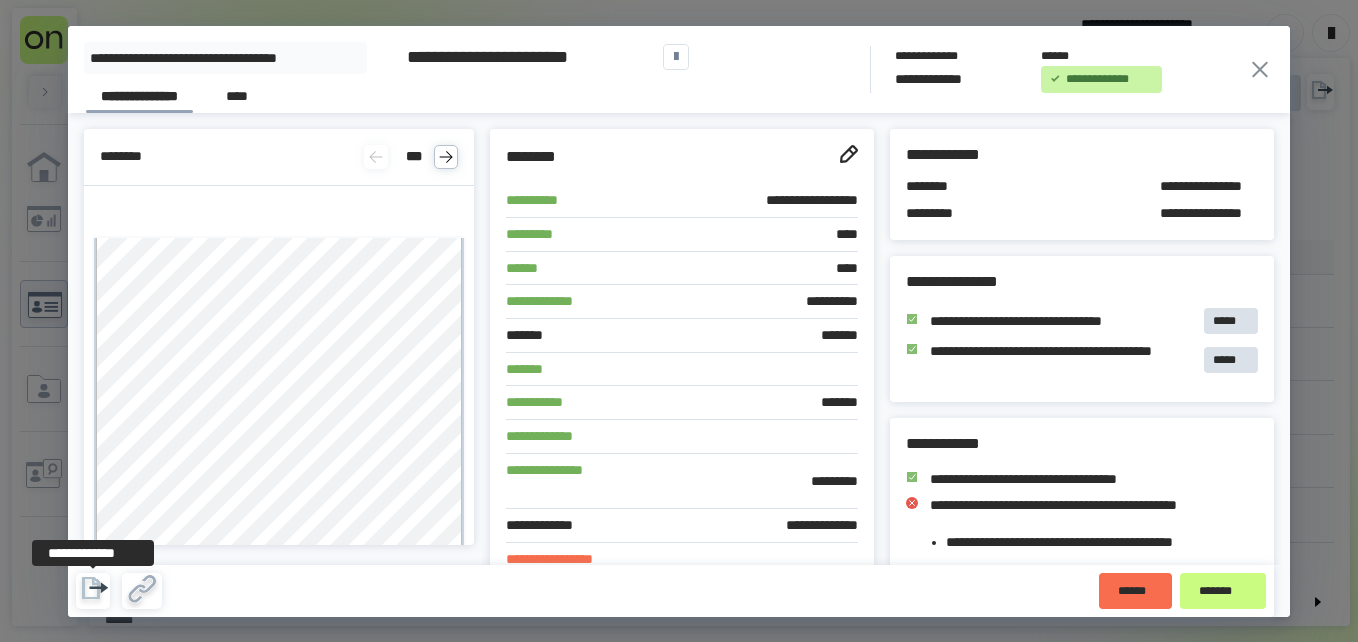 click 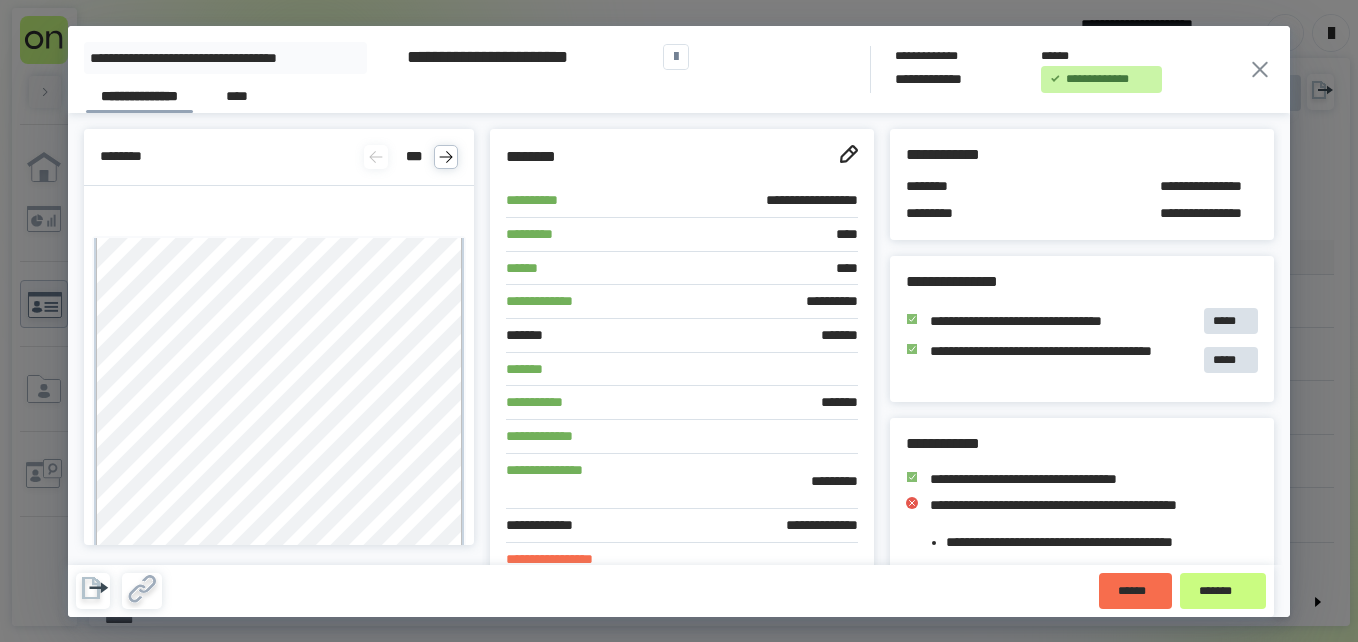 click 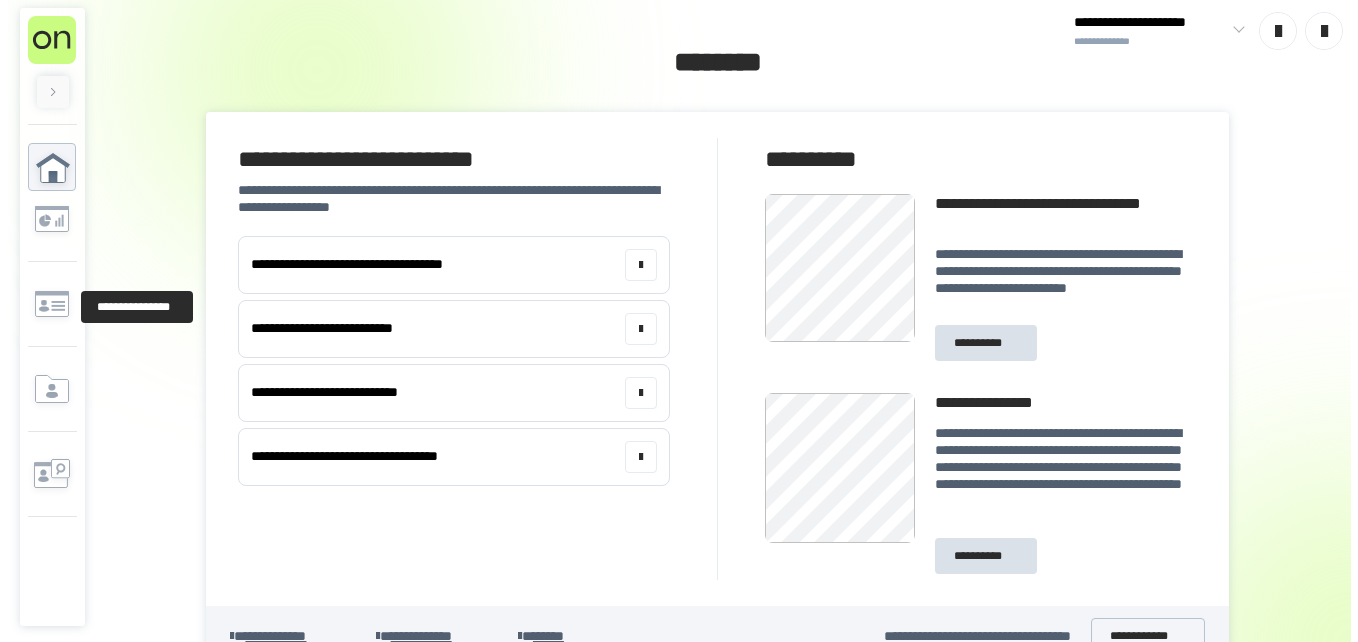 scroll, scrollTop: 0, scrollLeft: 0, axis: both 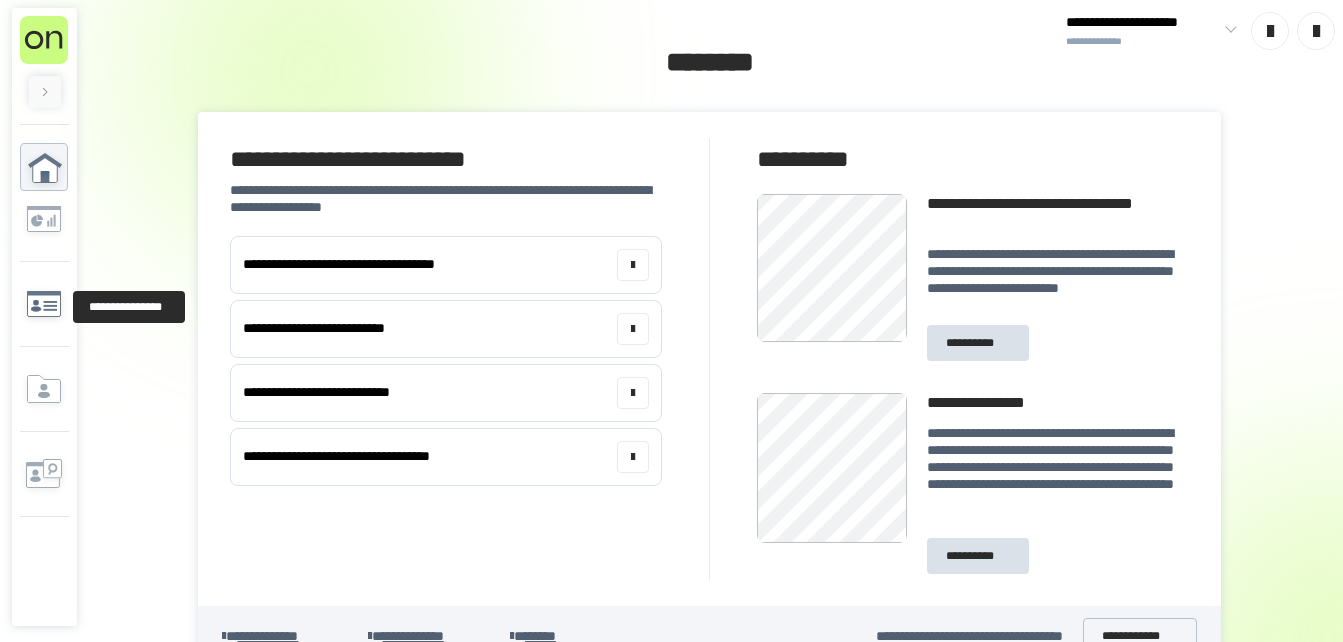drag, startPoint x: 0, startPoint y: 0, endPoint x: 39, endPoint y: 312, distance: 314.42804 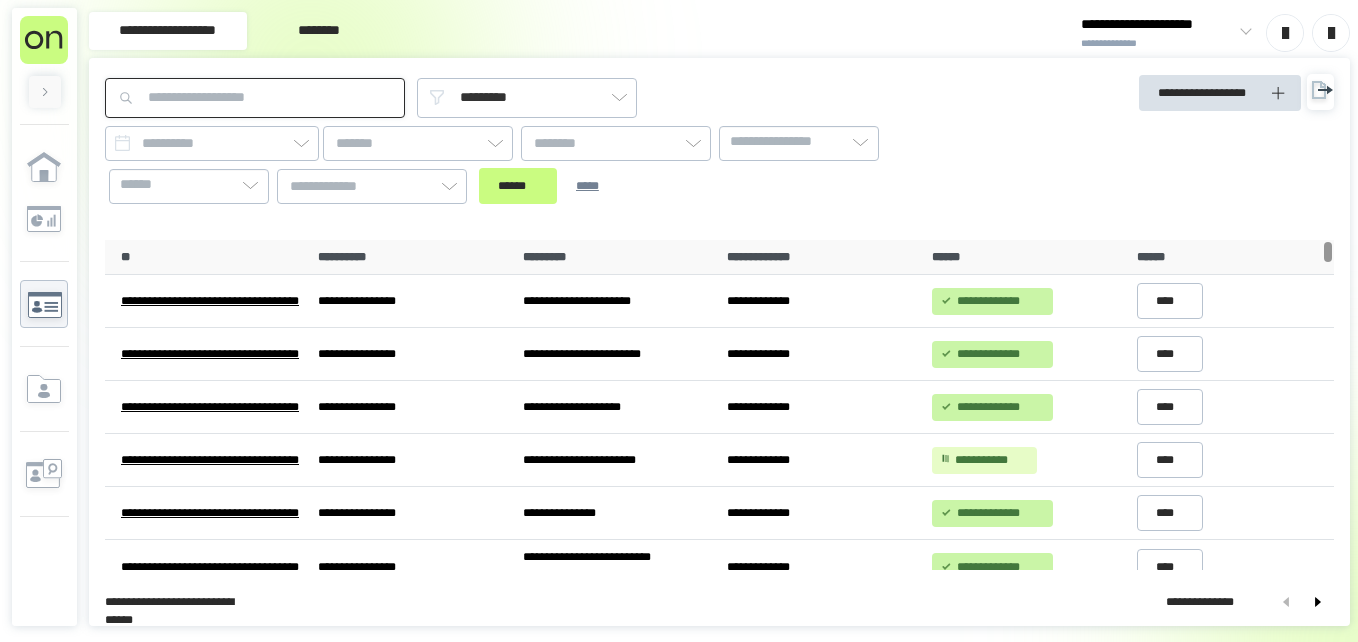 click at bounding box center (255, 98) 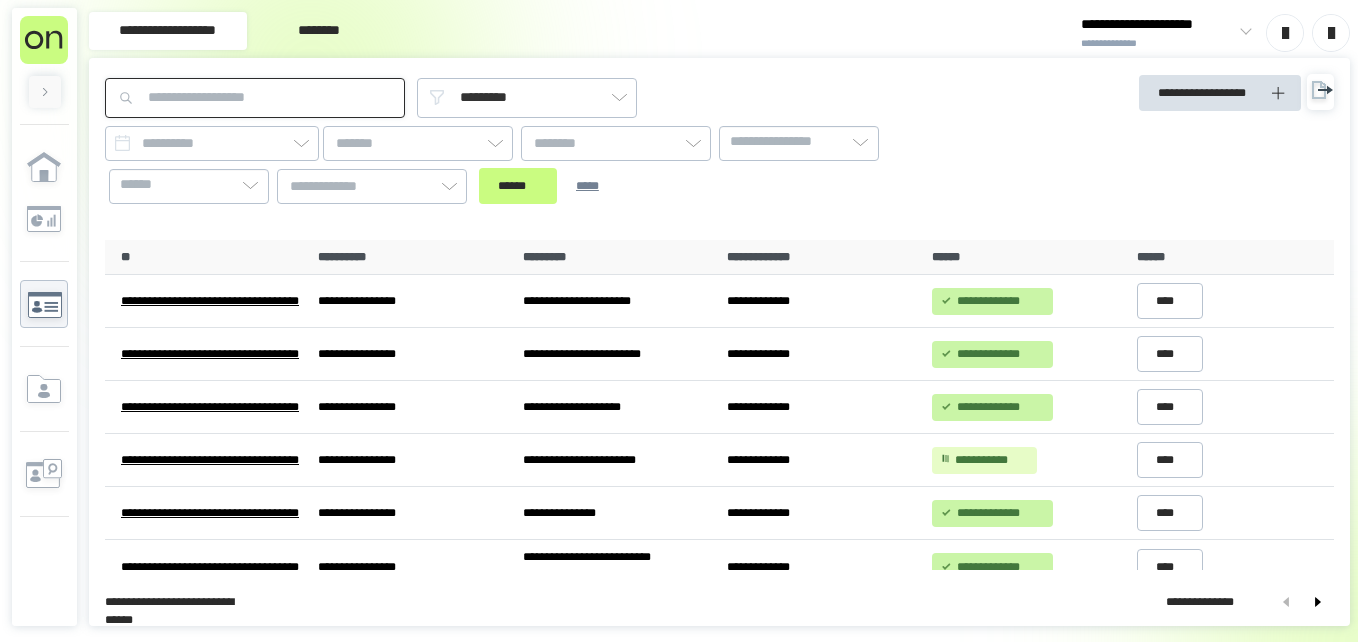 click at bounding box center [255, 98] 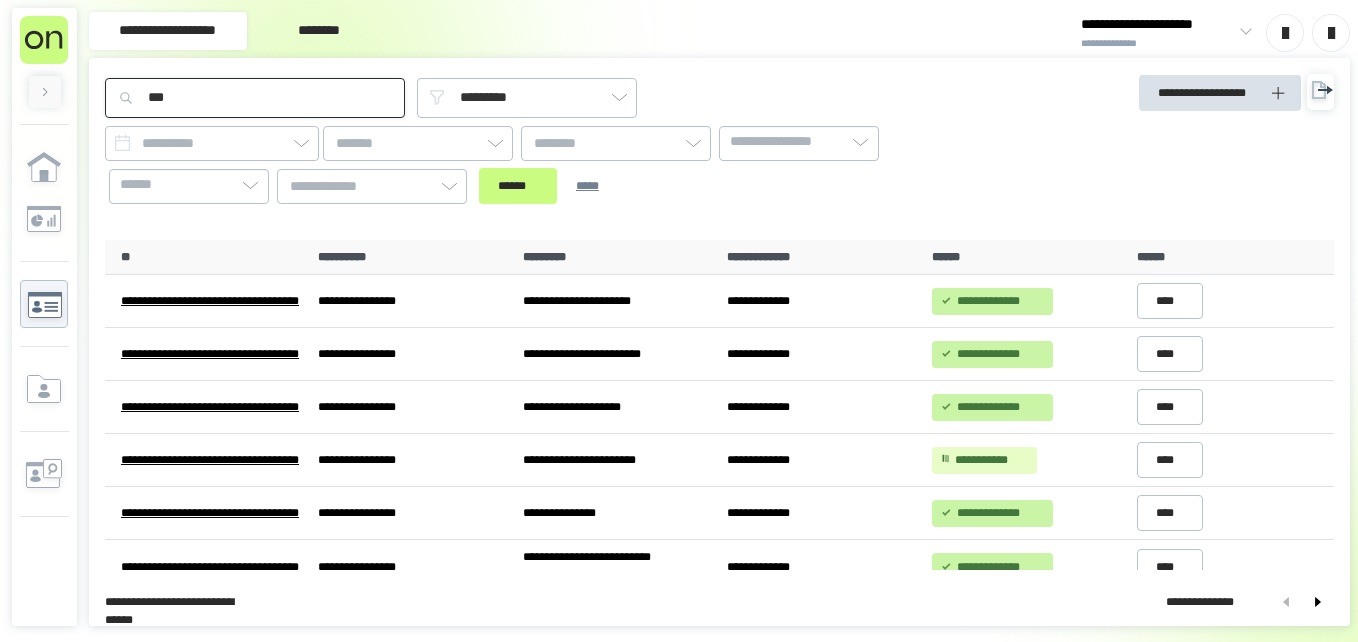 type on "***" 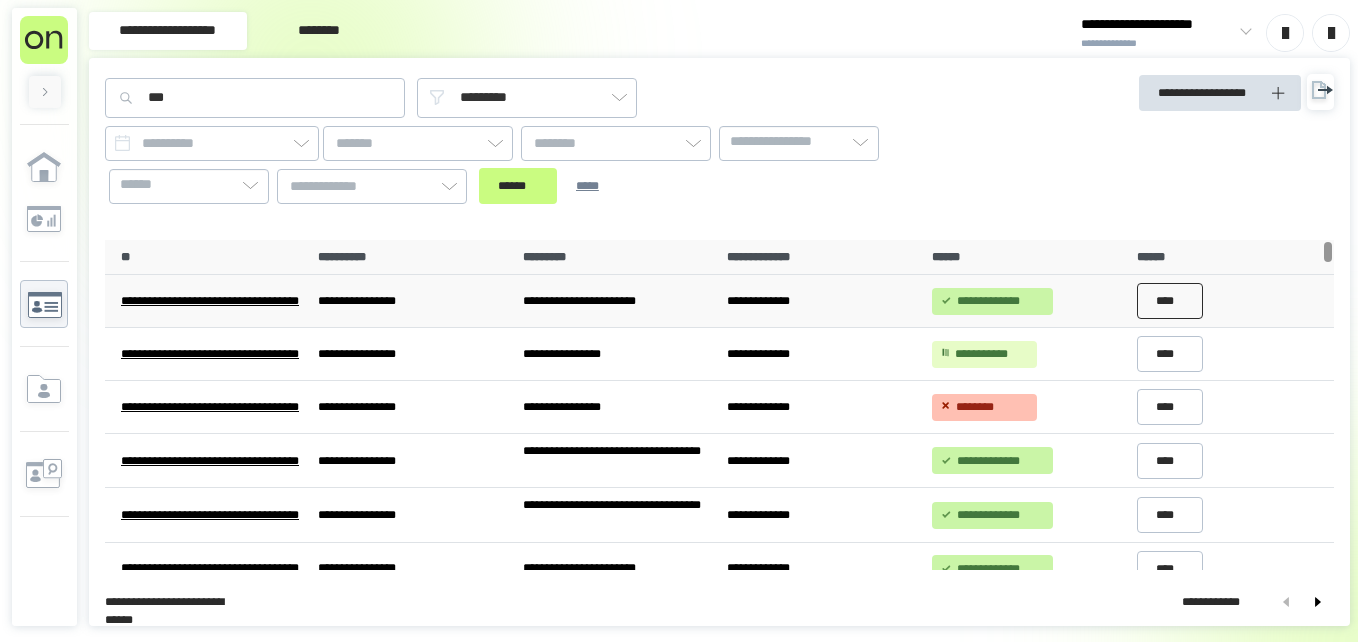 click on "****" at bounding box center [1170, 301] 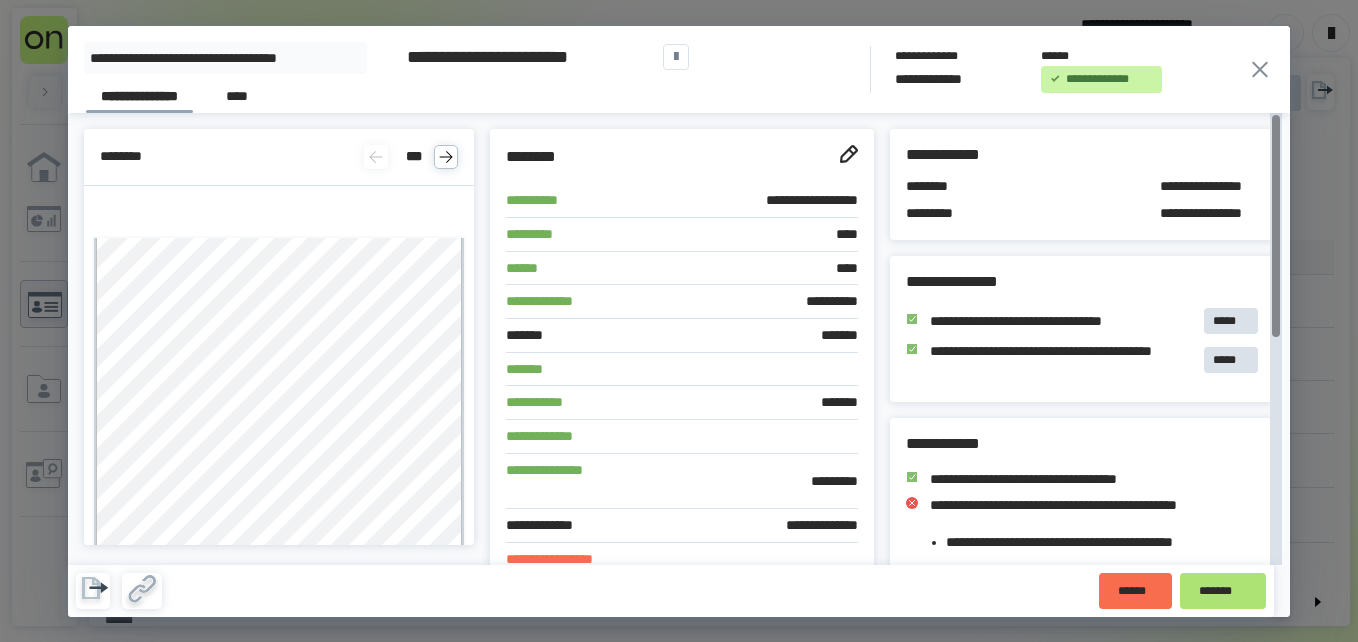 click on "*******" at bounding box center [1223, 591] 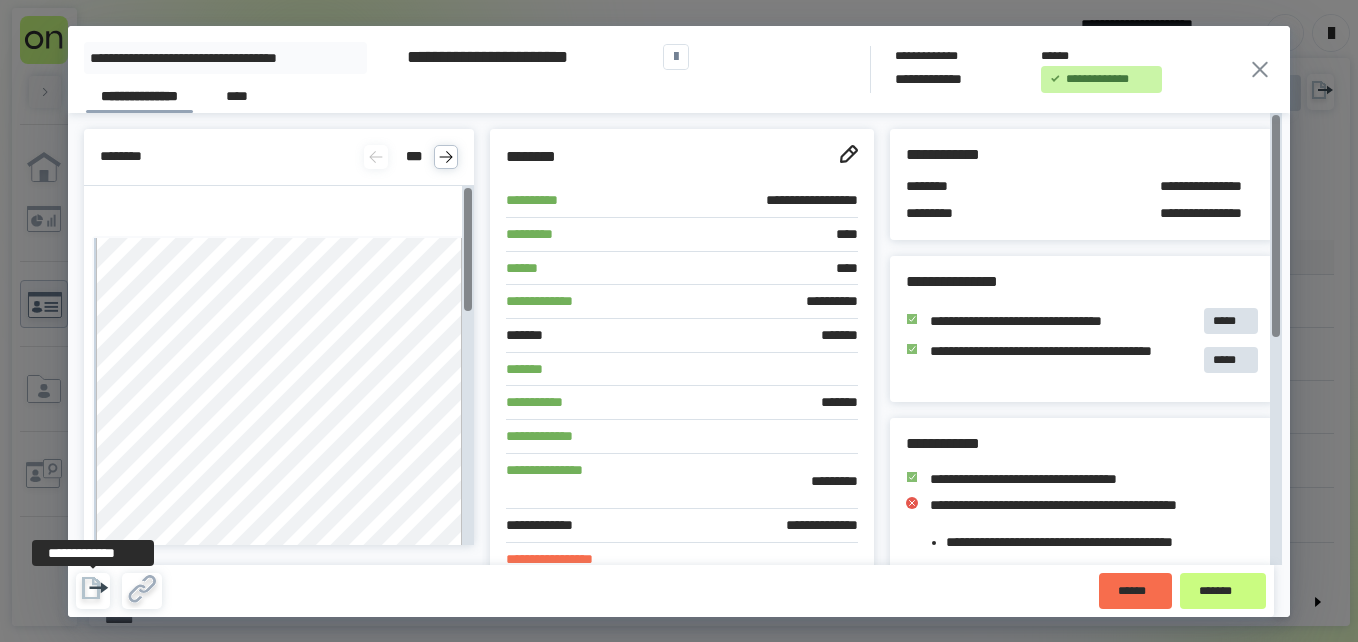 click 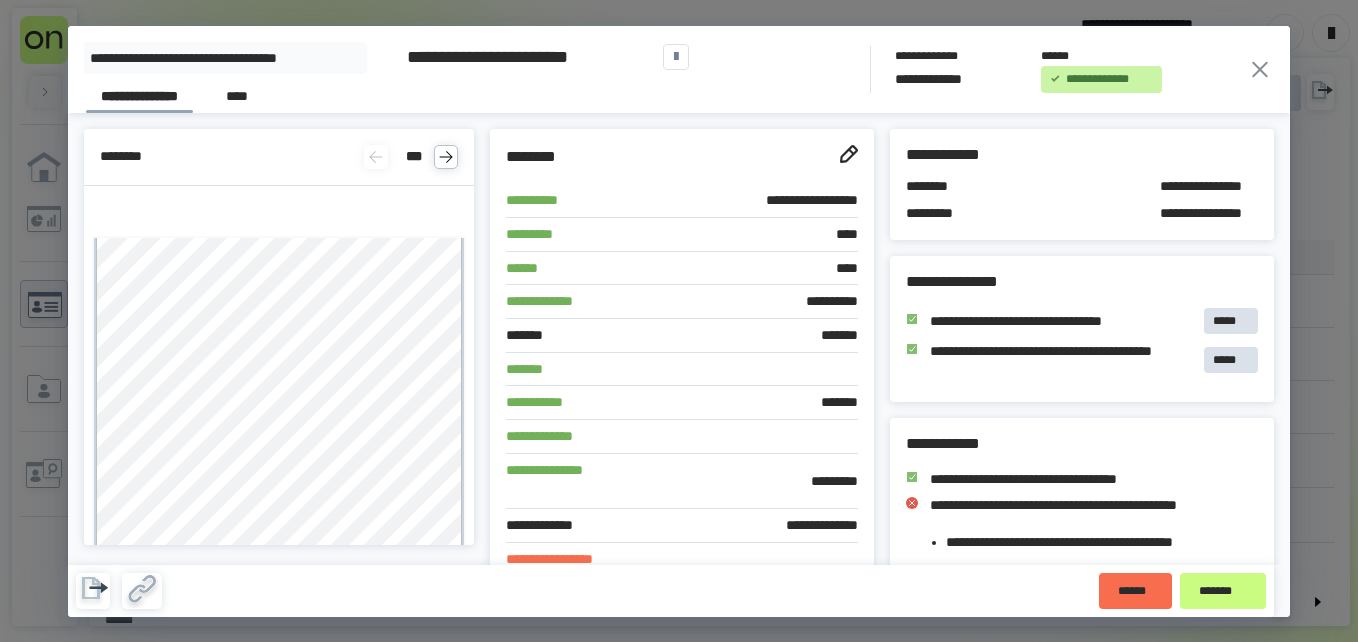 click 